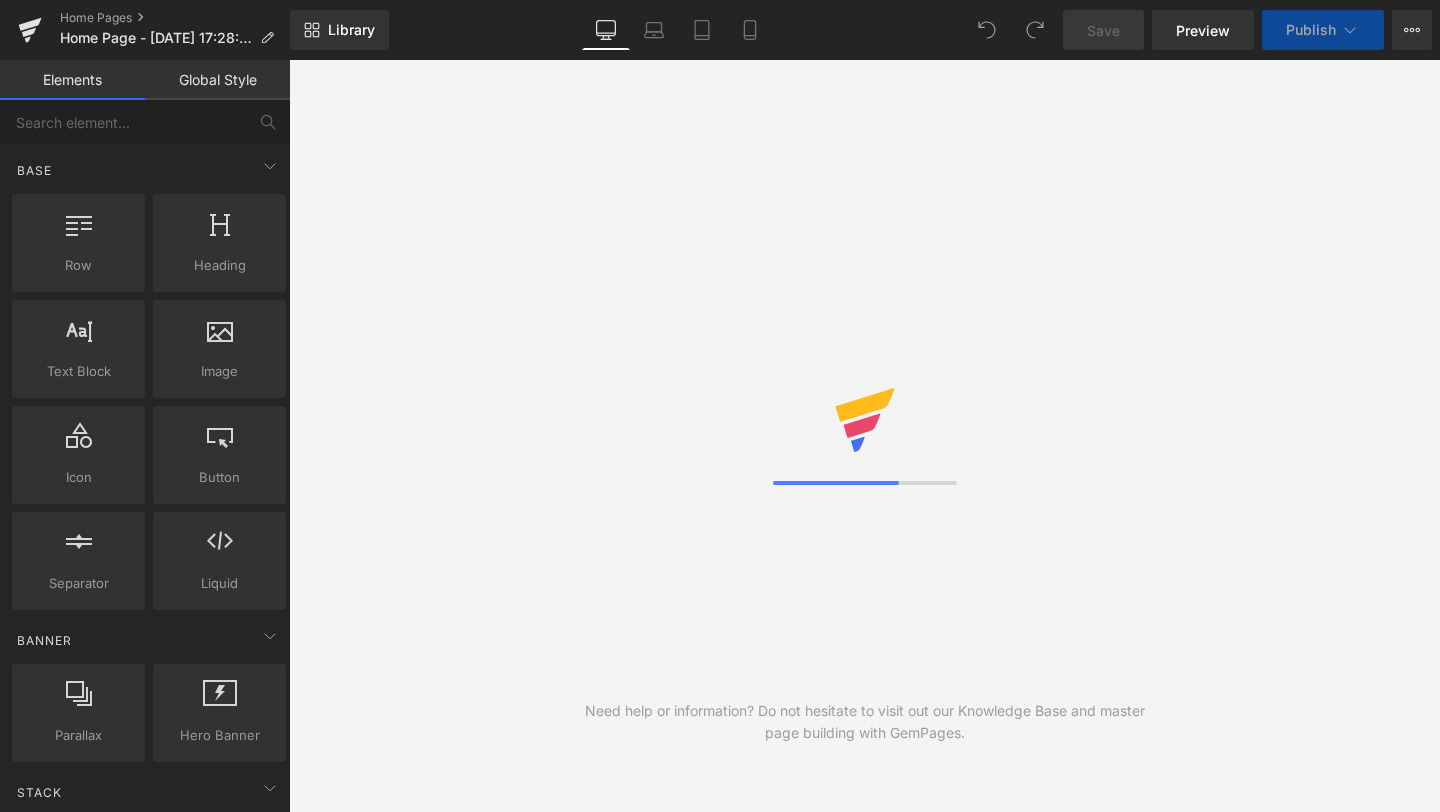 scroll, scrollTop: 0, scrollLeft: 0, axis: both 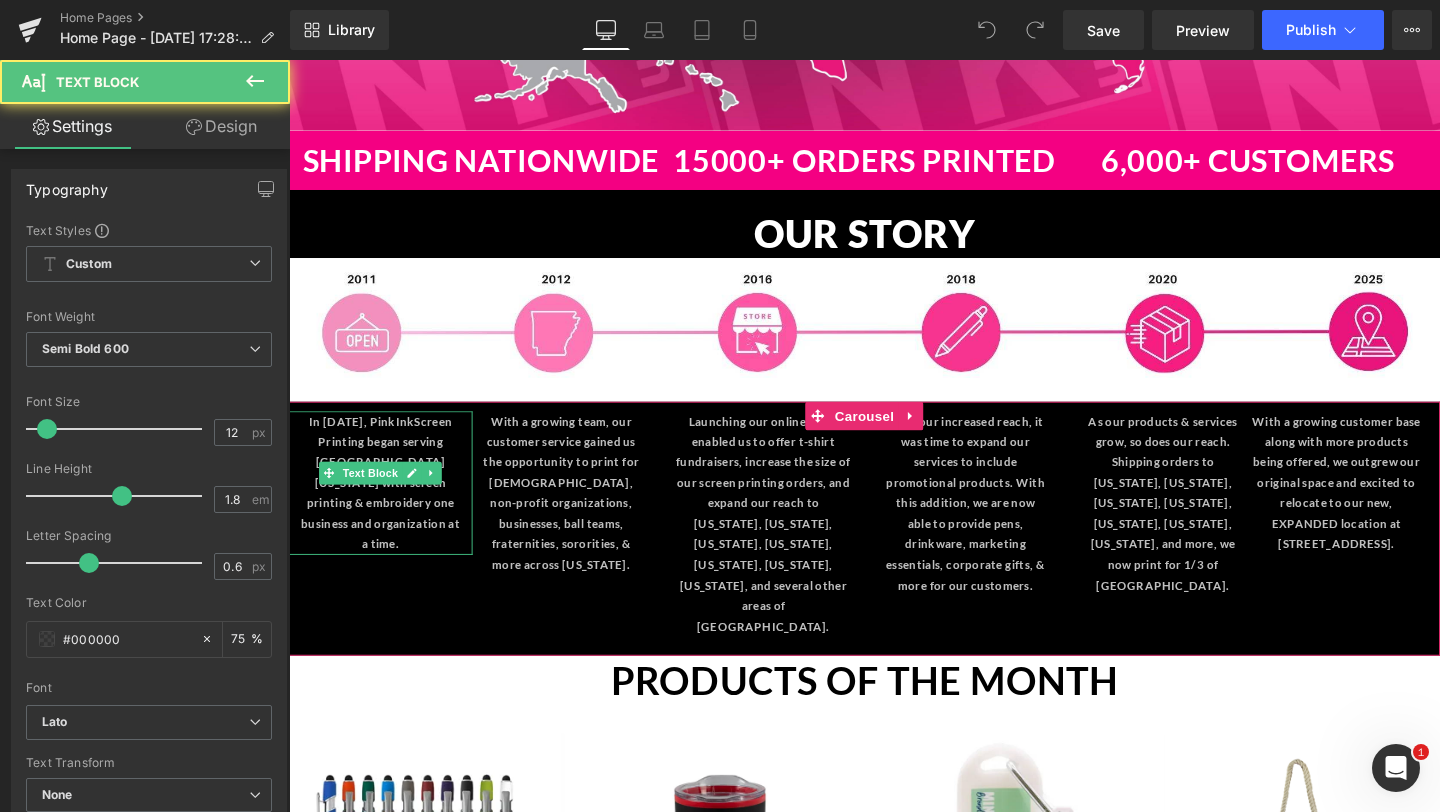 click on "Screen Printing began serving [GEOGRAPHIC_DATA][US_STATE] with screen printing & embroidery one business and organization at a time." at bounding box center (385, 504) 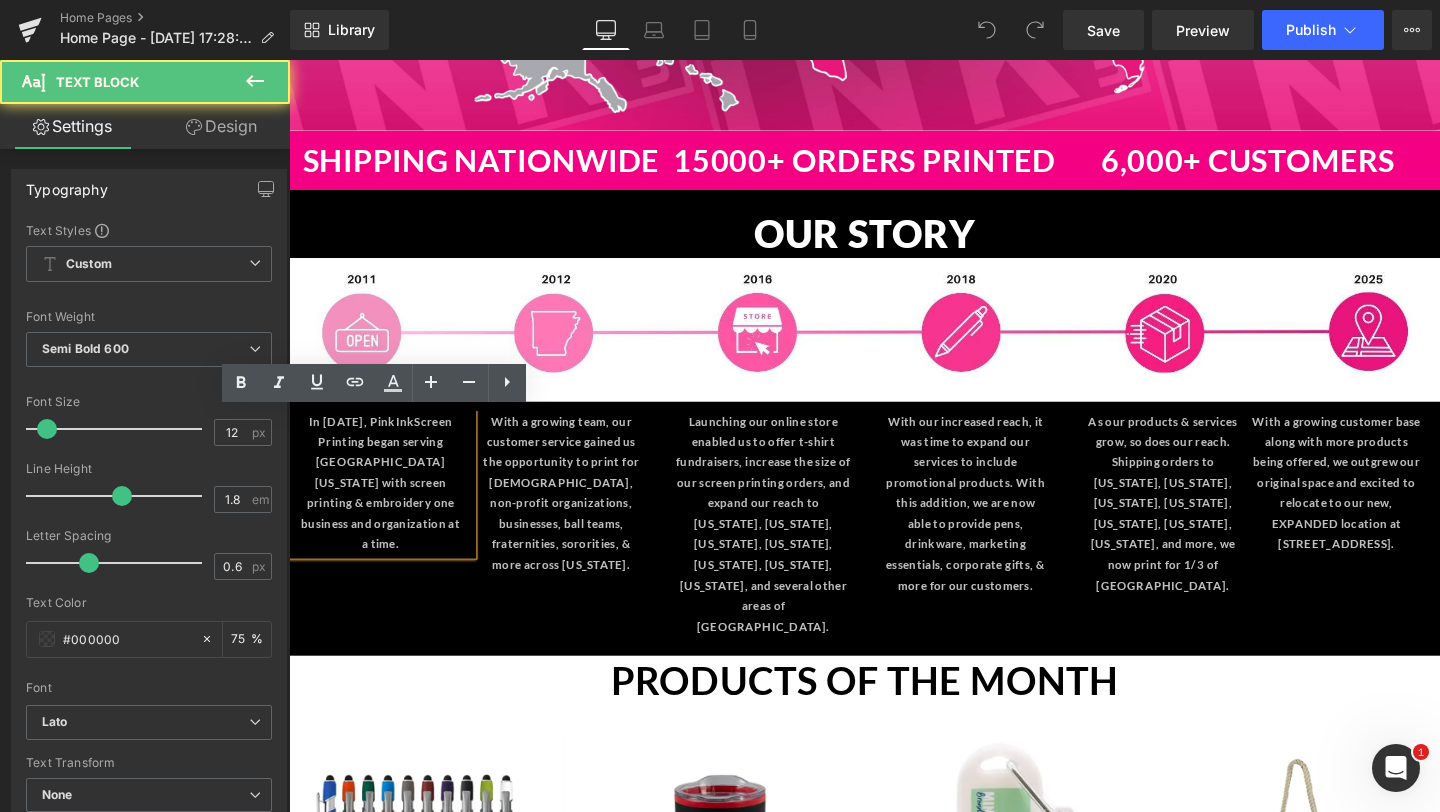click on "In [DATE], Pink  Ink  Screen Printing began serving Northeast [US_STATE] with screen printing & embroidery one business and organization at a time." at bounding box center [385, 504] 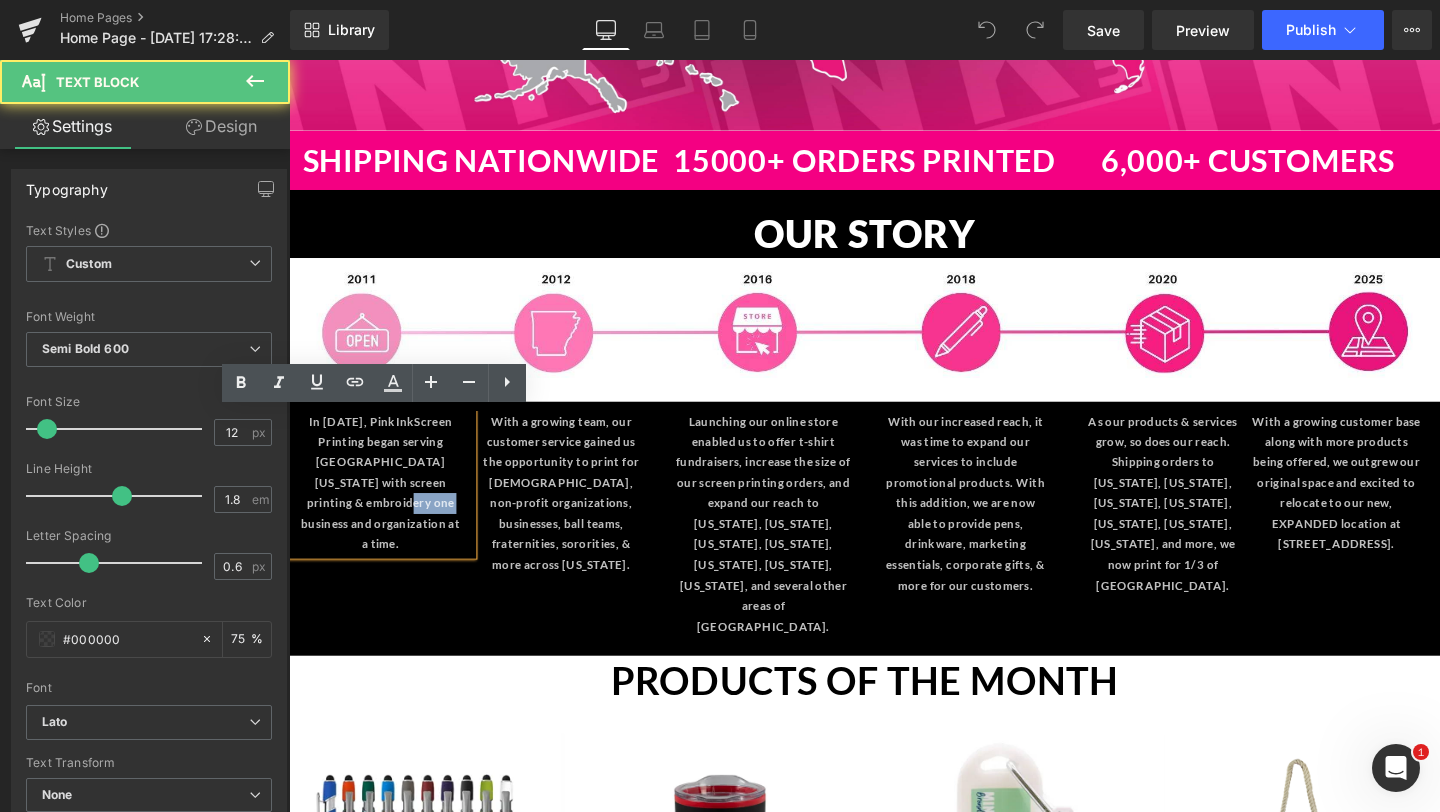 click on "In [DATE], Pink  Ink  Screen Printing began serving Northeast [US_STATE] with screen printing & embroidery one business and organization at a time." at bounding box center [385, 504] 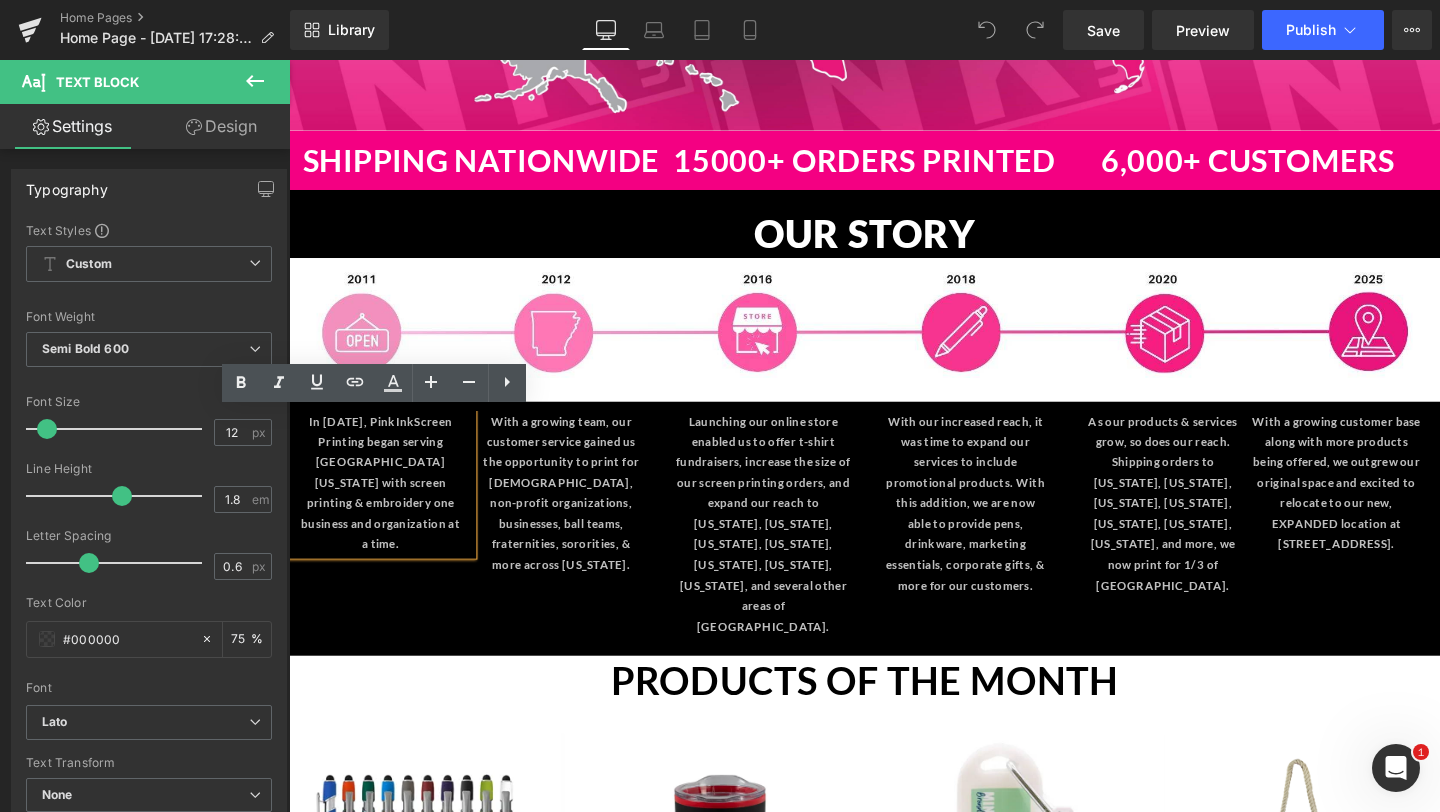 click on "In [DATE], Pink  Ink  Screen Printing began serving Northeast [US_STATE] with screen printing & embroidery one business and organization at a time." at bounding box center [385, 504] 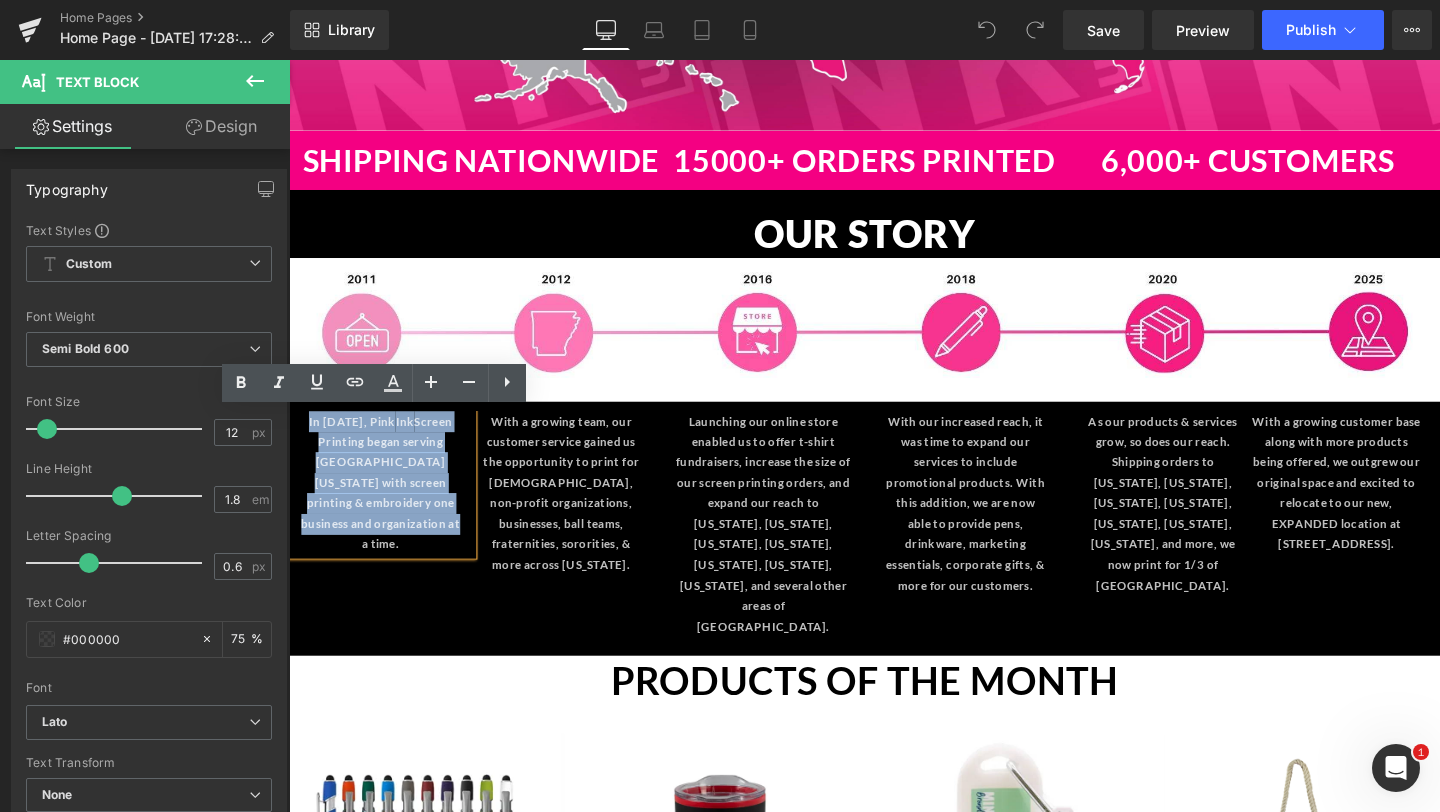 drag, startPoint x: 464, startPoint y: 554, endPoint x: 306, endPoint y: 440, distance: 194.83327 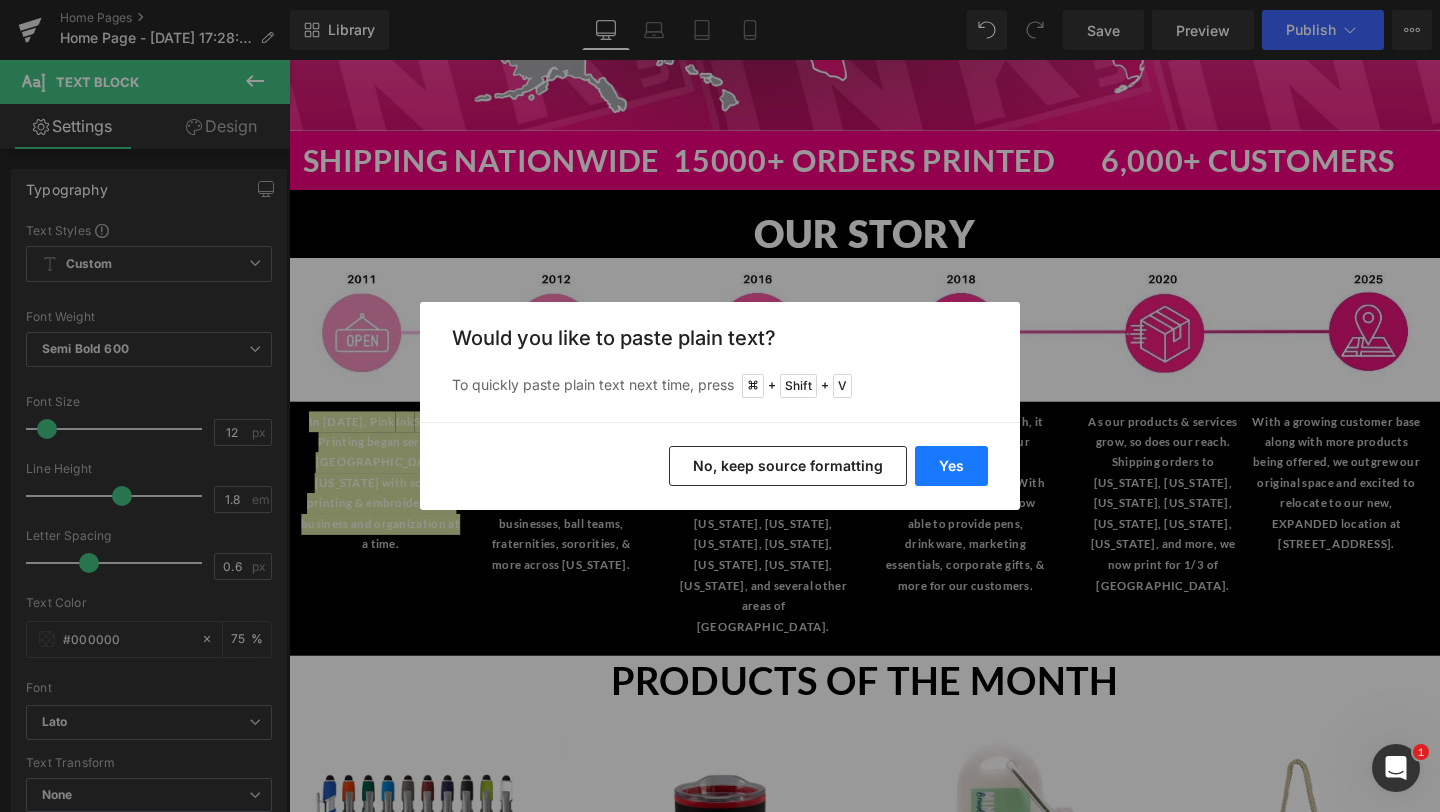 click on "Yes" at bounding box center [951, 466] 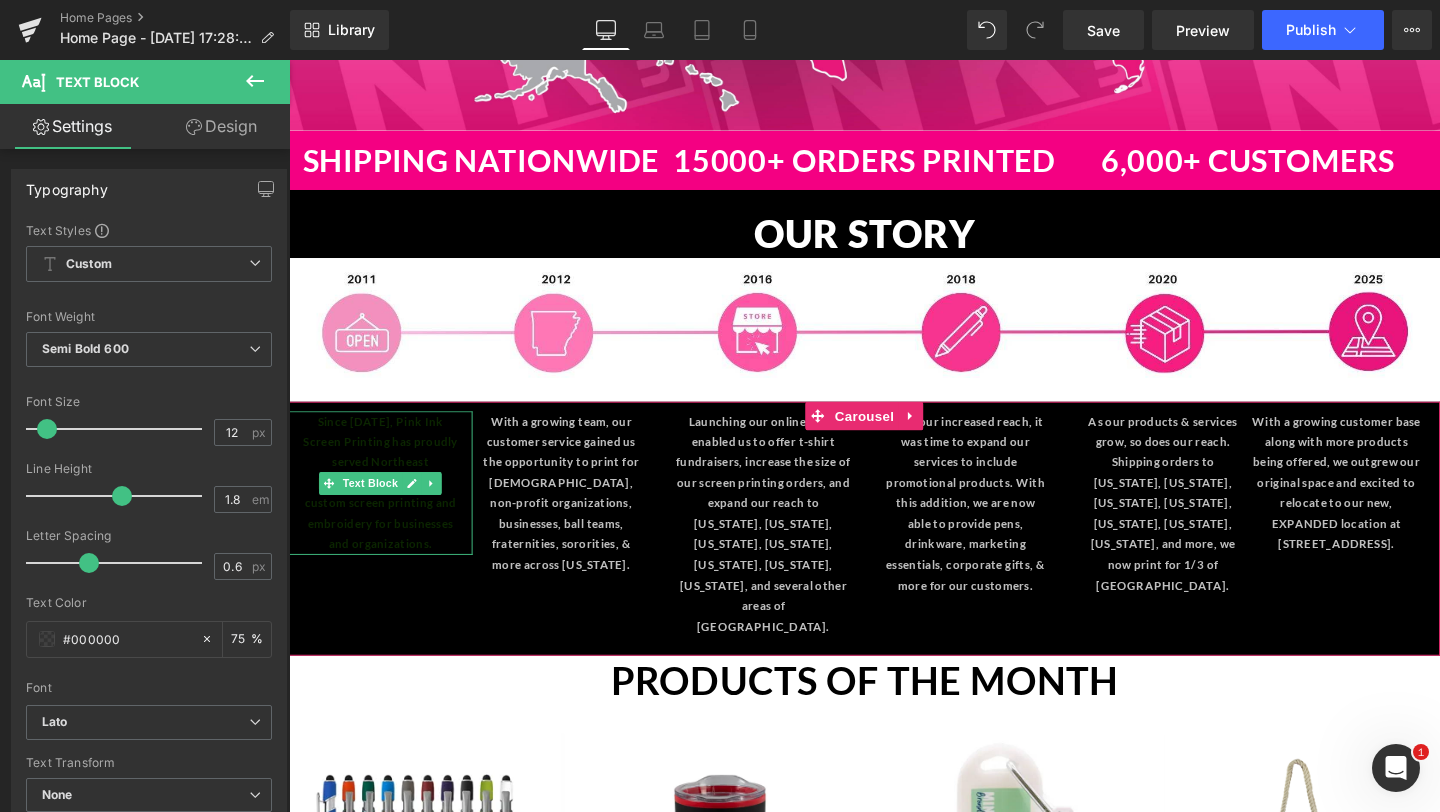 click on "Since [DATE], Pink Ink Screen Printing has proudly served Northeast [US_STATE], providing custom screen printing and embroidery for businesses and organizations." at bounding box center (385, 504) 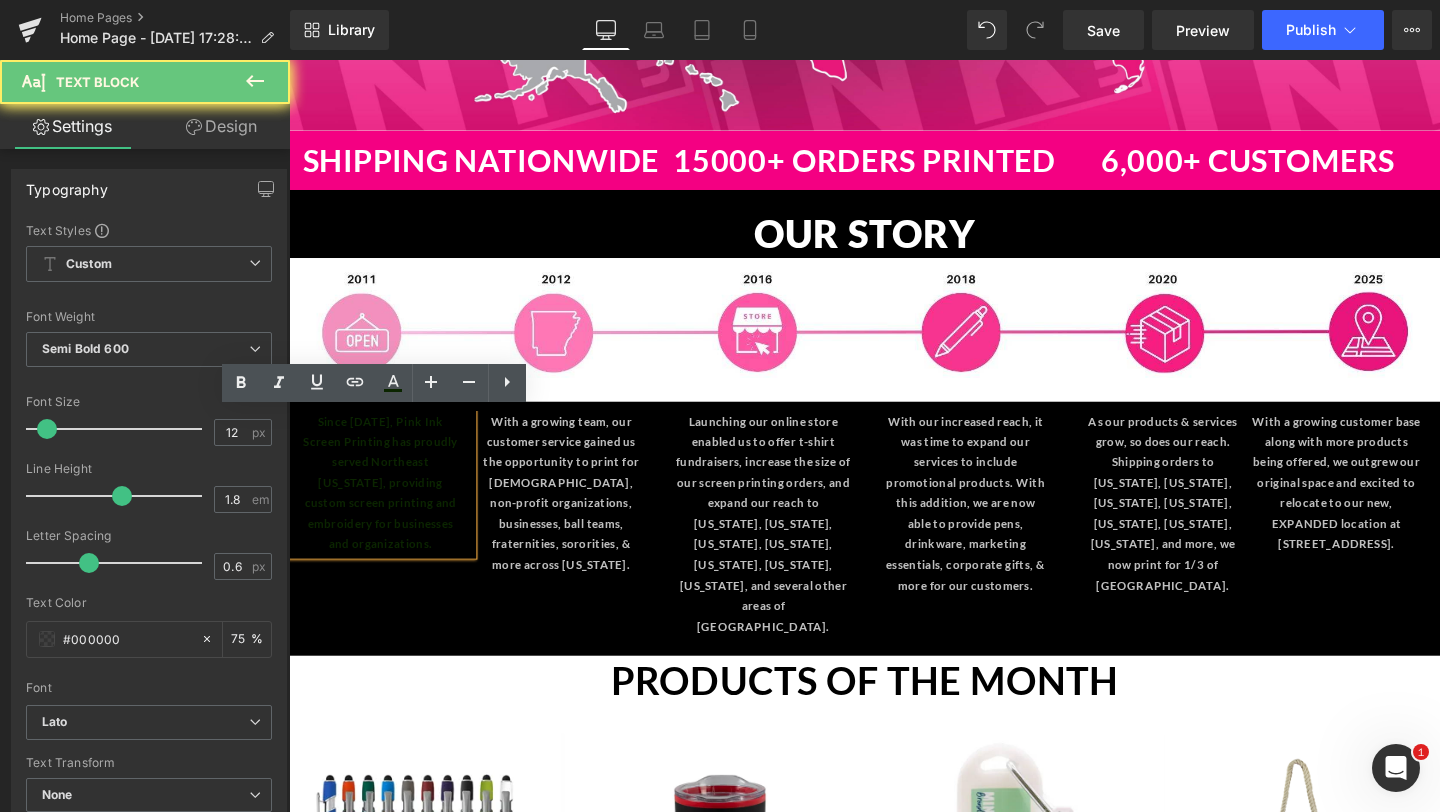 click on "Since [DATE], Pink Ink Screen Printing has proudly served Northeast [US_STATE], providing custom screen printing and embroidery for businesses and organizations." at bounding box center [385, 504] 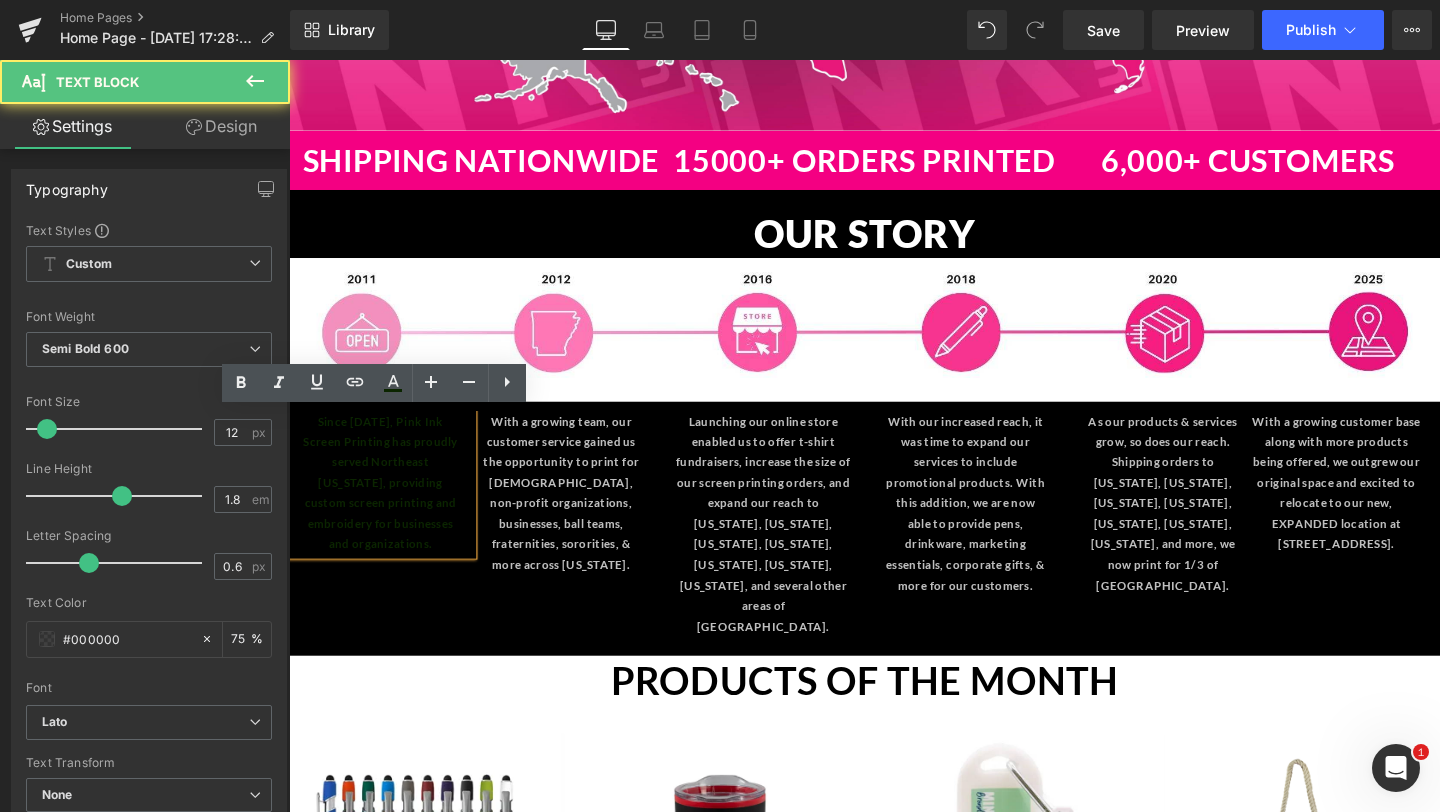 click on "Since [DATE], Pink Ink Screen Printing has proudly served Northeast [US_STATE], providing custom screen printing and embroidery for businesses and organizations." at bounding box center (385, 504) 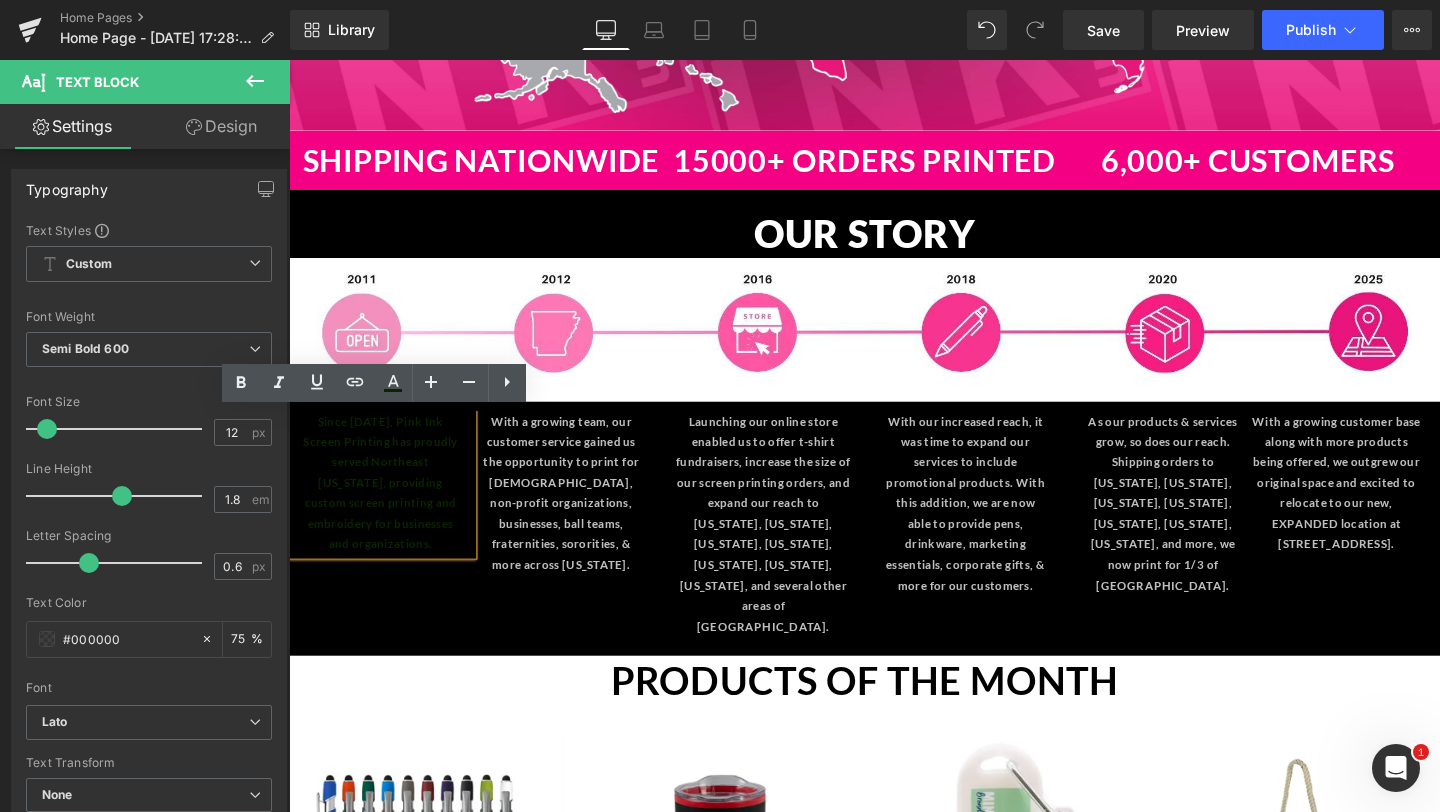 drag, startPoint x: 443, startPoint y: 568, endPoint x: 279, endPoint y: 435, distance: 211.15161 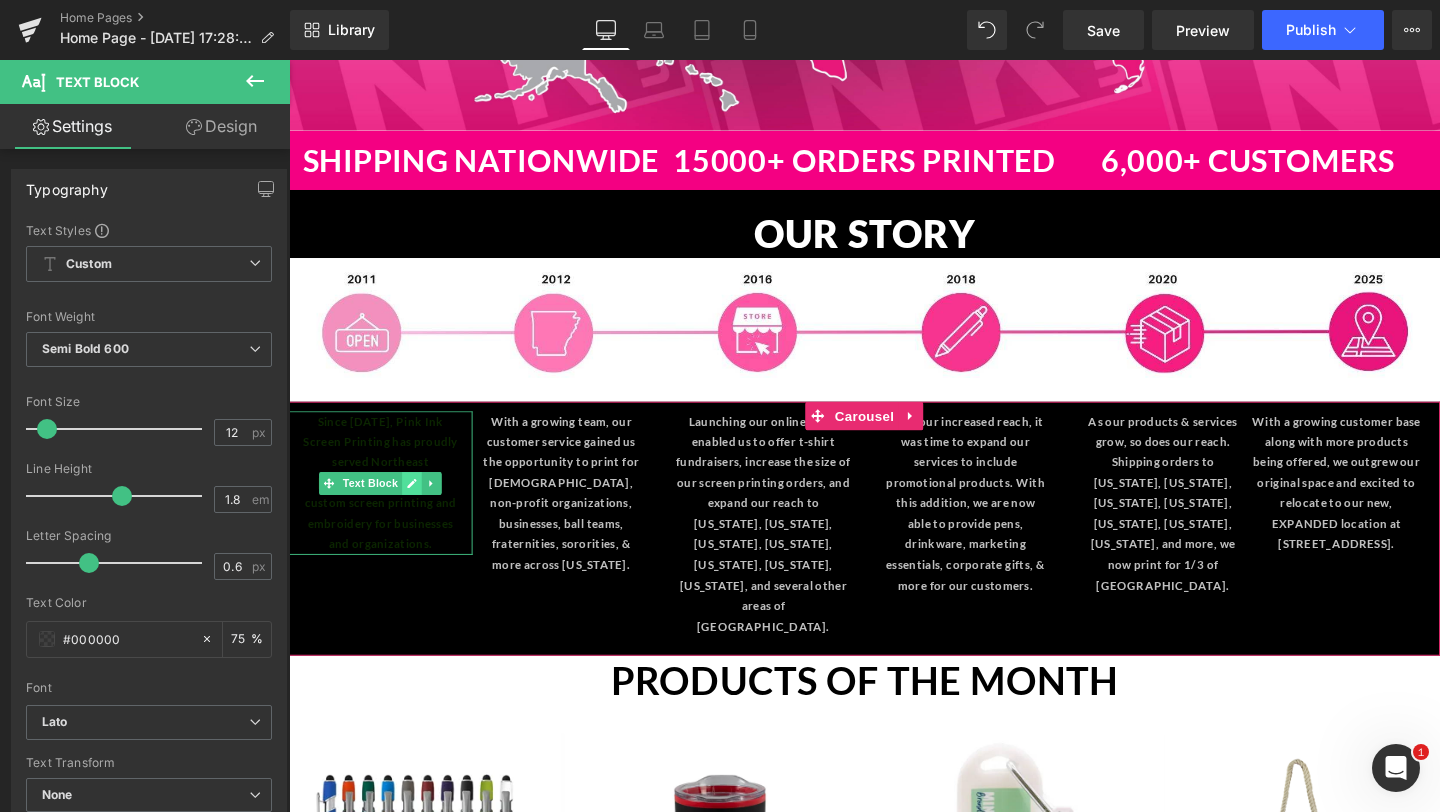 click 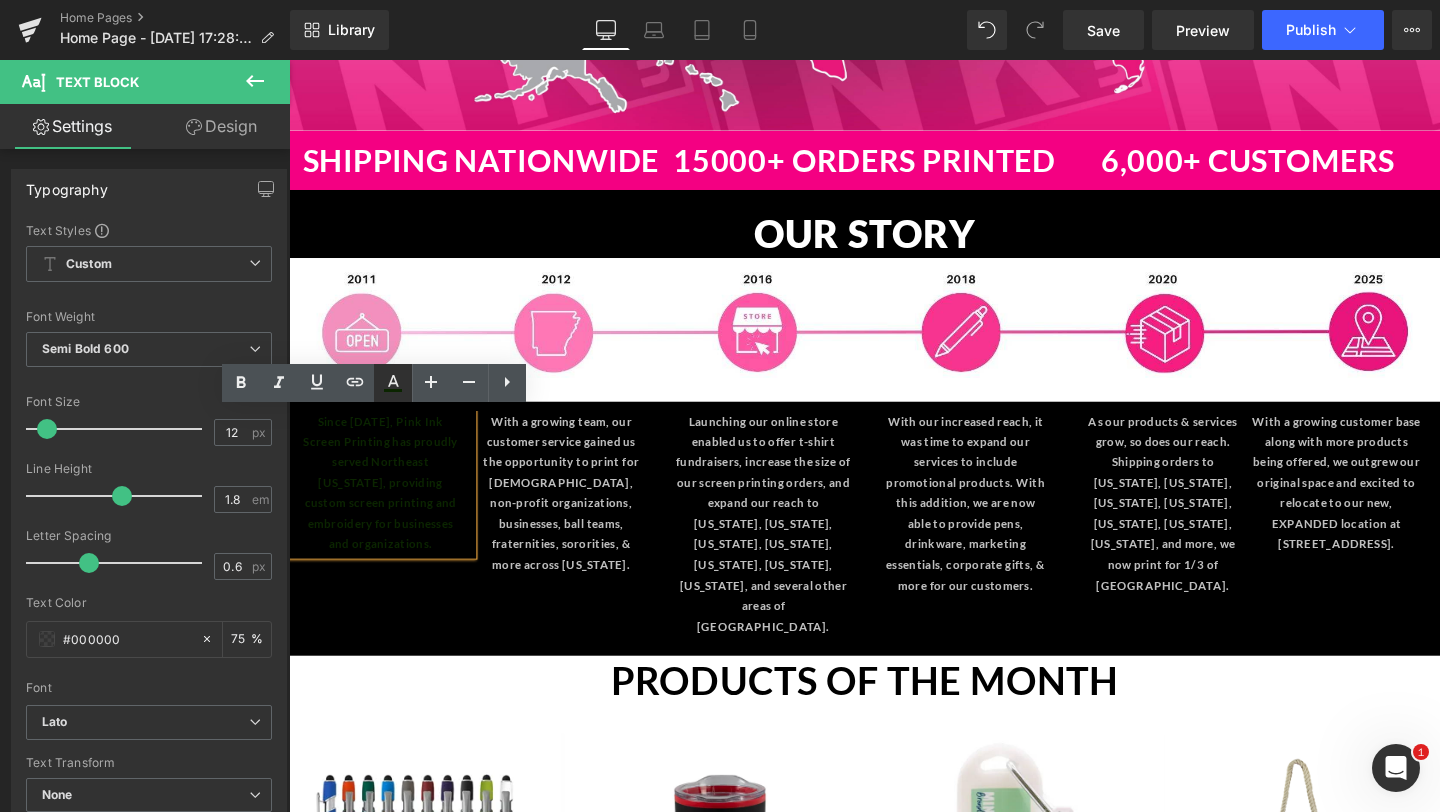 click 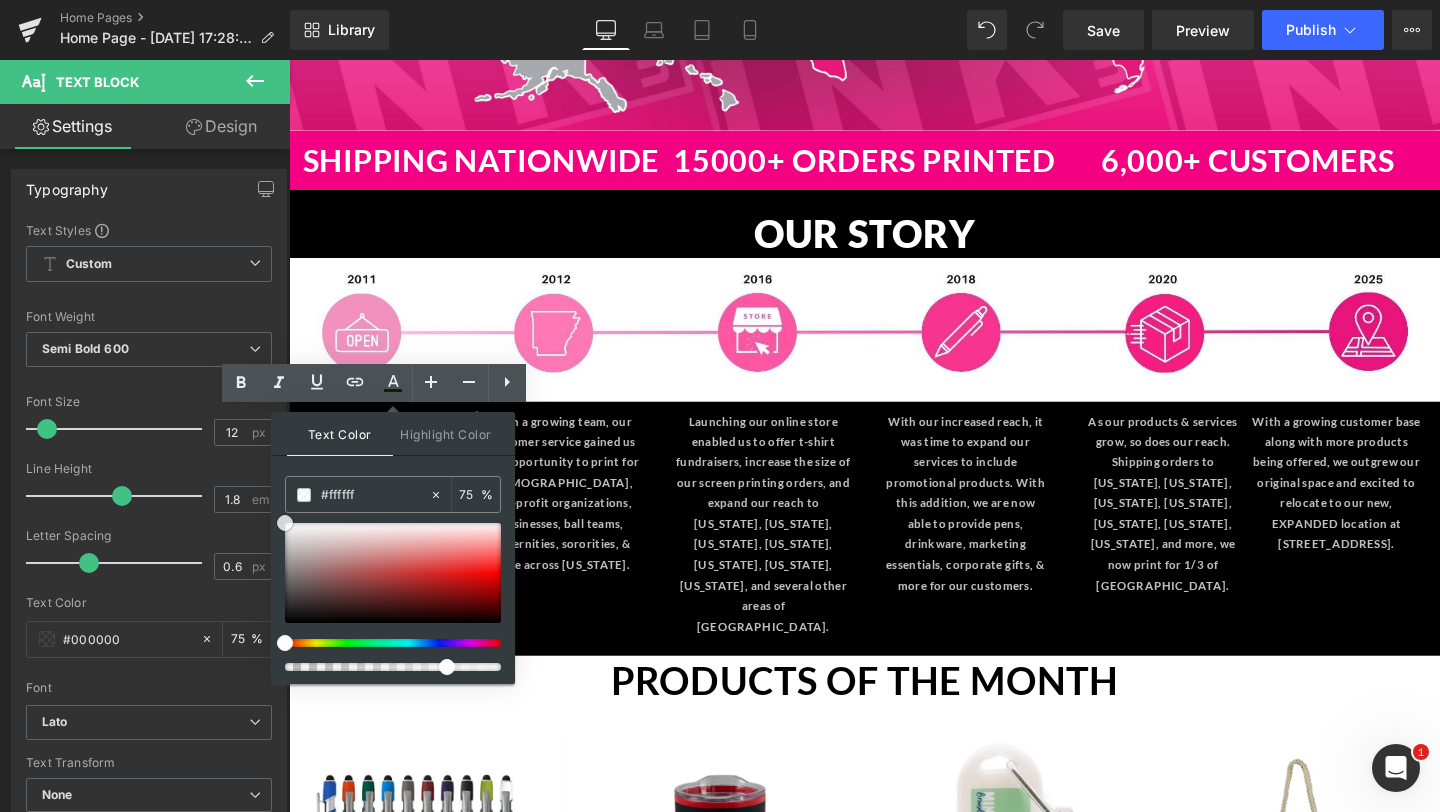 click at bounding box center [285, 523] 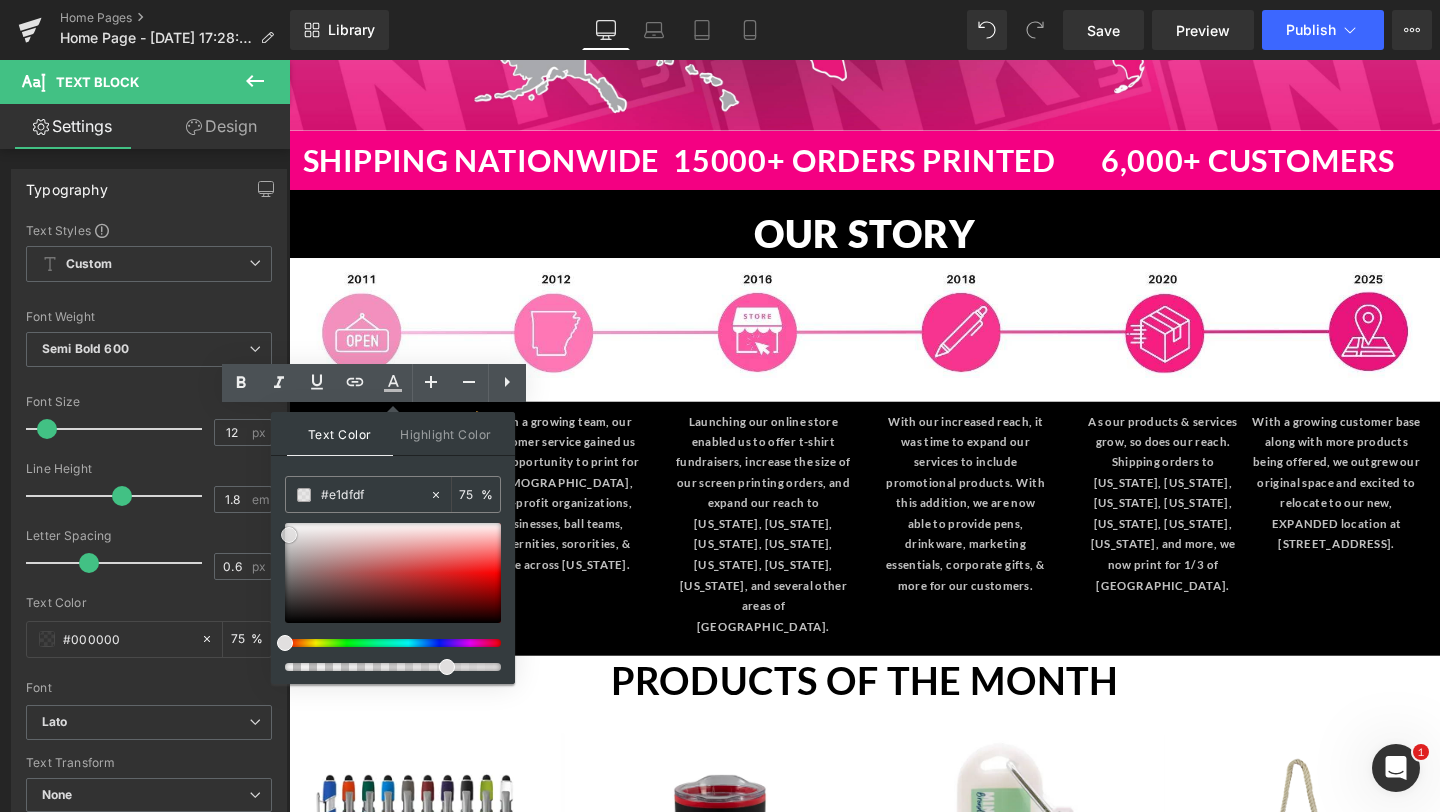 click at bounding box center [393, 573] 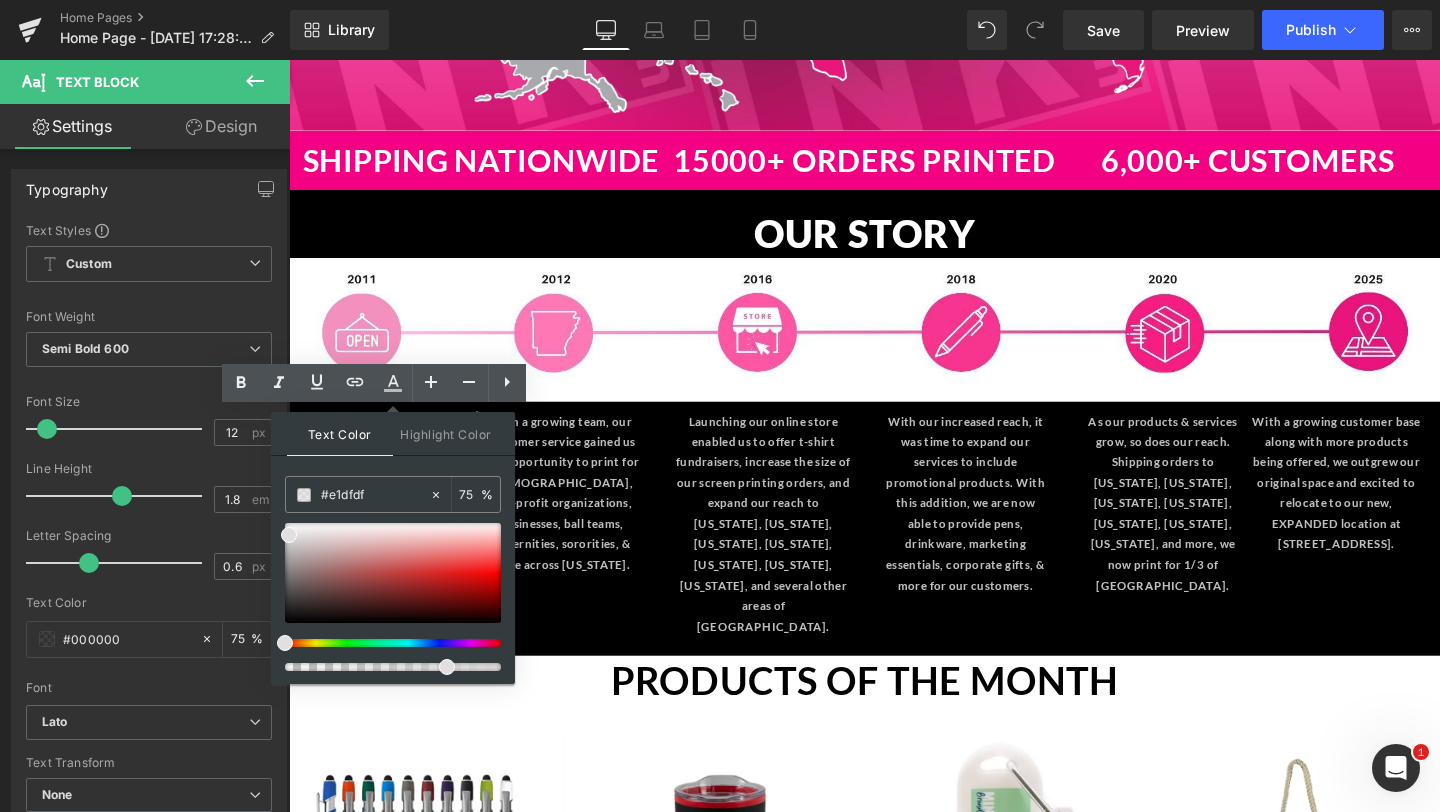click on "With a growing team, our customer service gained us the opportunity to print for [DEMOGRAPHIC_DATA], non-profit organizations, businesses, ball teams, fraternities, sororities, & more across [US_STATE]." at bounding box center [575, 515] 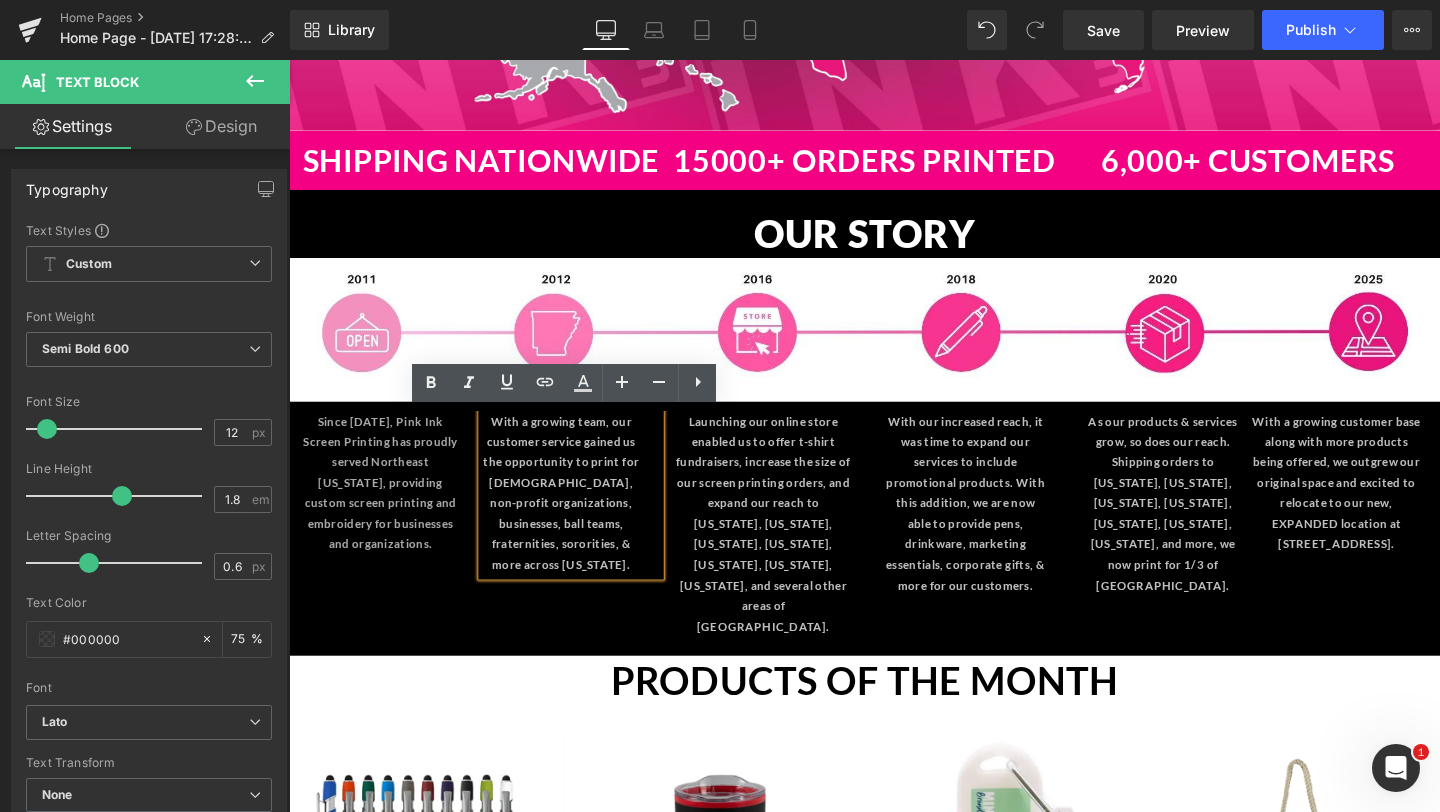 click on "With a growing team, our customer service gained us the opportunity to print for [DEMOGRAPHIC_DATA], non-profit organizations, businesses, ball teams, fraternities, sororities, & more across [US_STATE]." at bounding box center (575, 515) 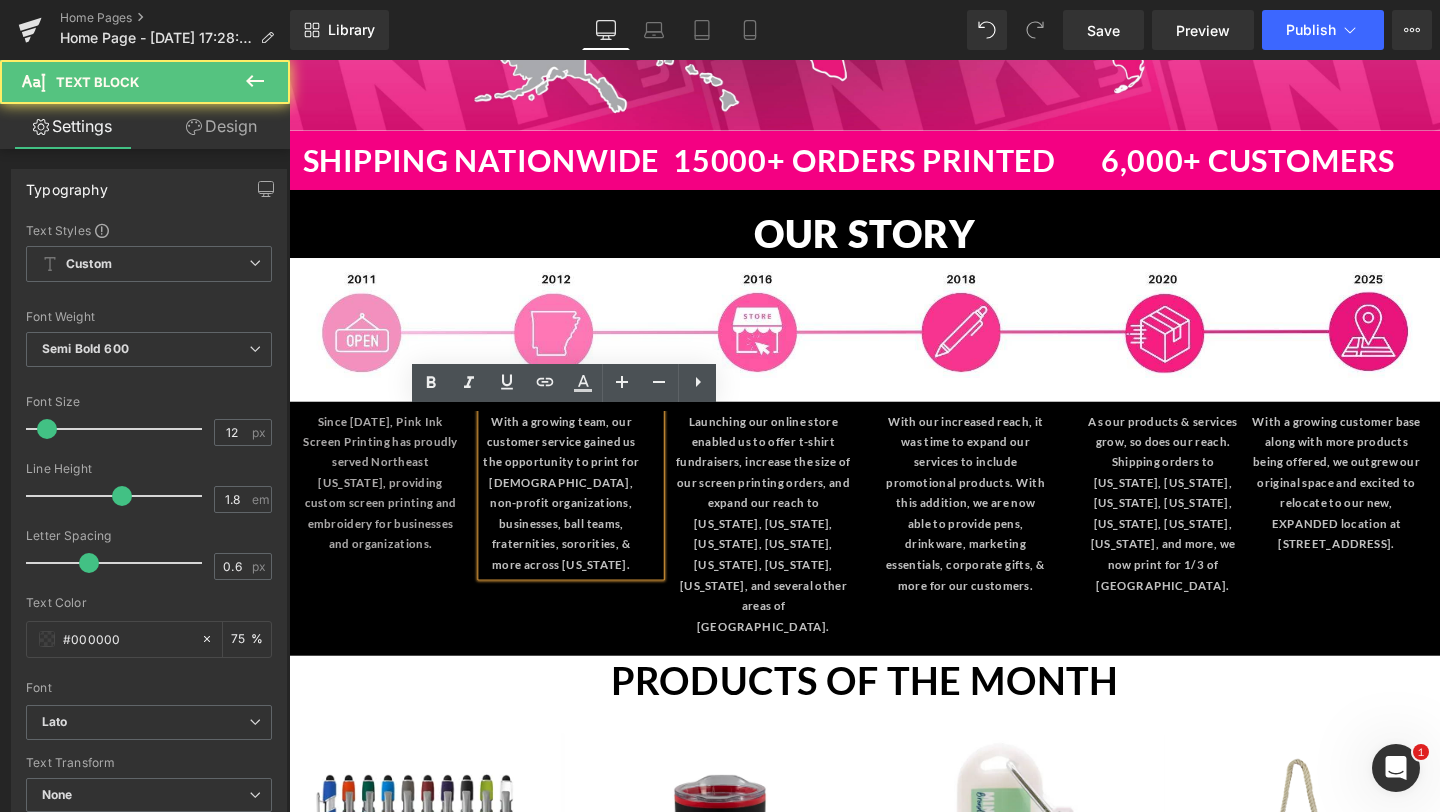 click on "Launching our online store enabled us to offer t-shirt fundraisers, increase the size of our screen printing orders, and expand our reach to [US_STATE], [US_STATE], [US_STATE], [US_STATE], [US_STATE], [US_STATE], [US_STATE], and several other areas of [GEOGRAPHIC_DATA]." at bounding box center (788, 547) 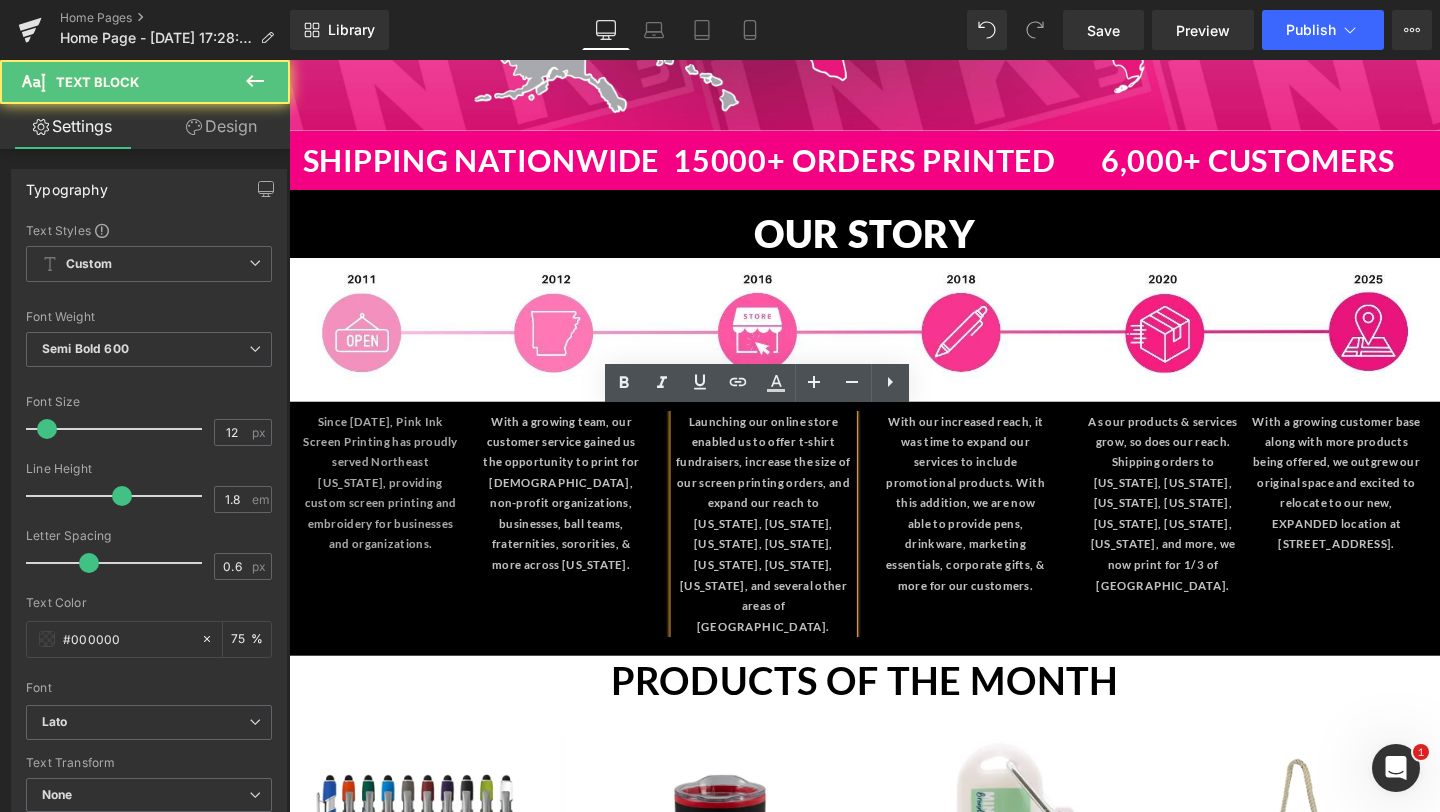 click at bounding box center [618, 515] 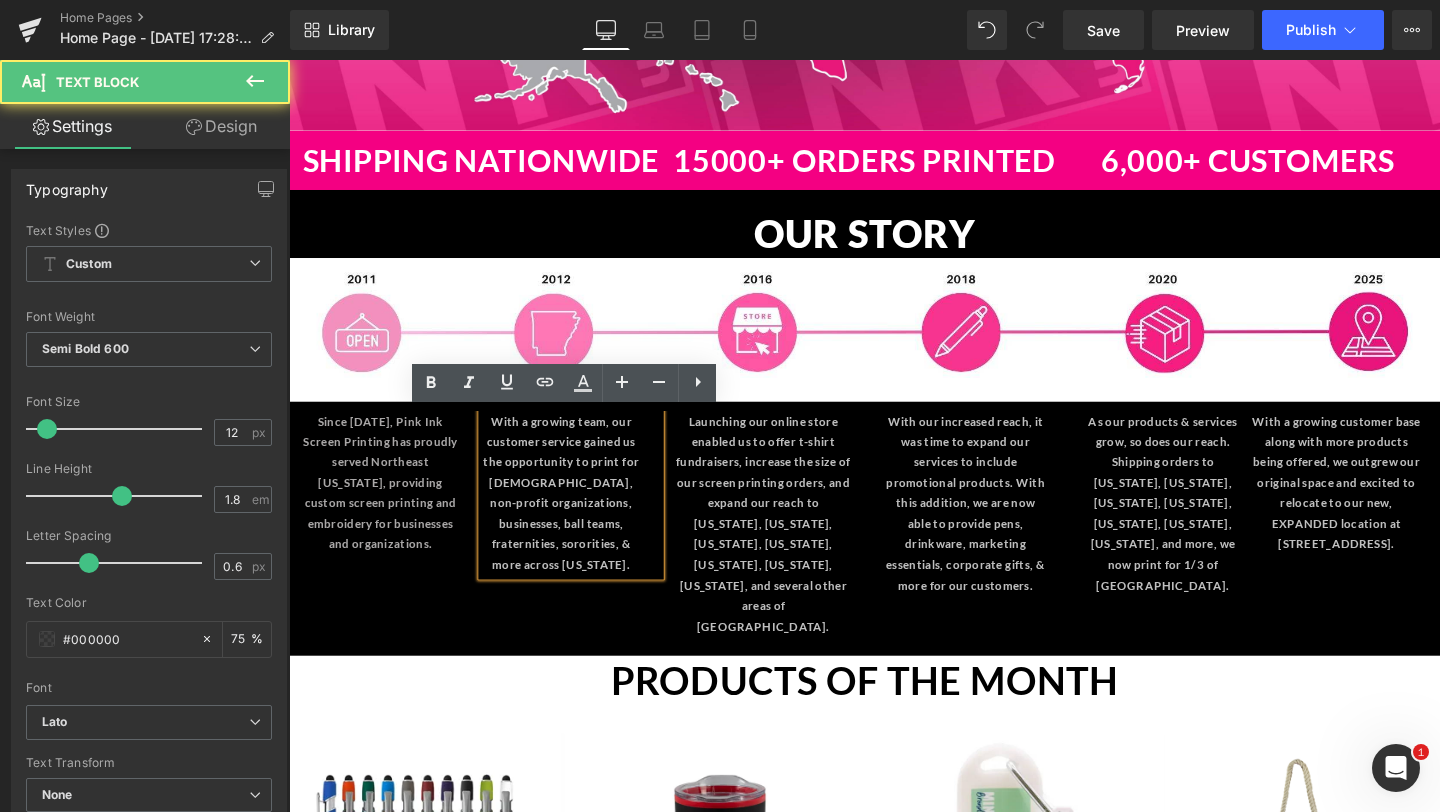 click on "With a growing team, our customer service gained us the opportunity to print for [DEMOGRAPHIC_DATA], non-profit organizations, businesses, ball teams, fraternities, sororities, & more across [US_STATE]." at bounding box center (575, 515) 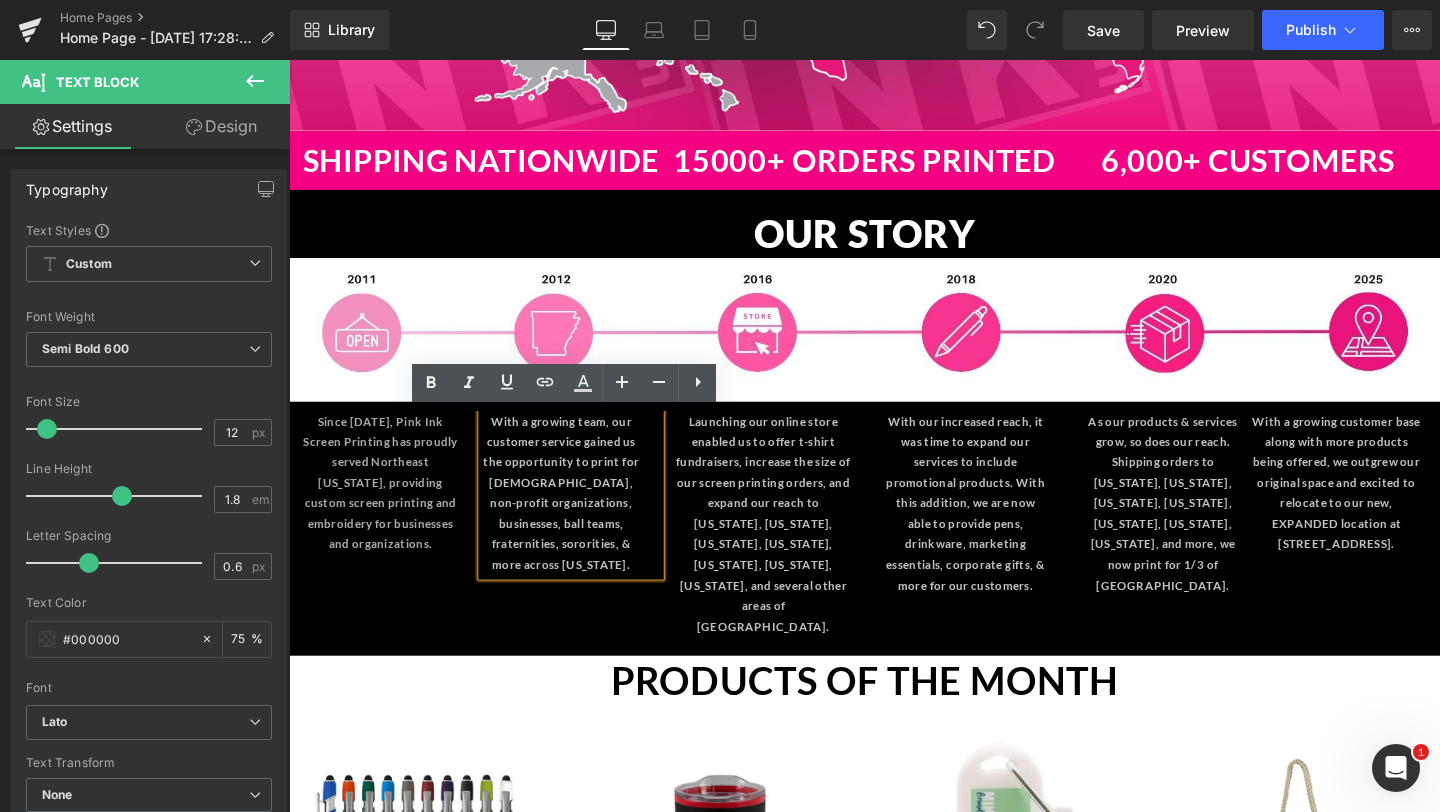 click on "With a growing team, our customer service gained us the opportunity to print for [DEMOGRAPHIC_DATA], non-profit organizations, businesses, ball teams, fraternities, sororities, & more across [US_STATE]." at bounding box center [576, 515] 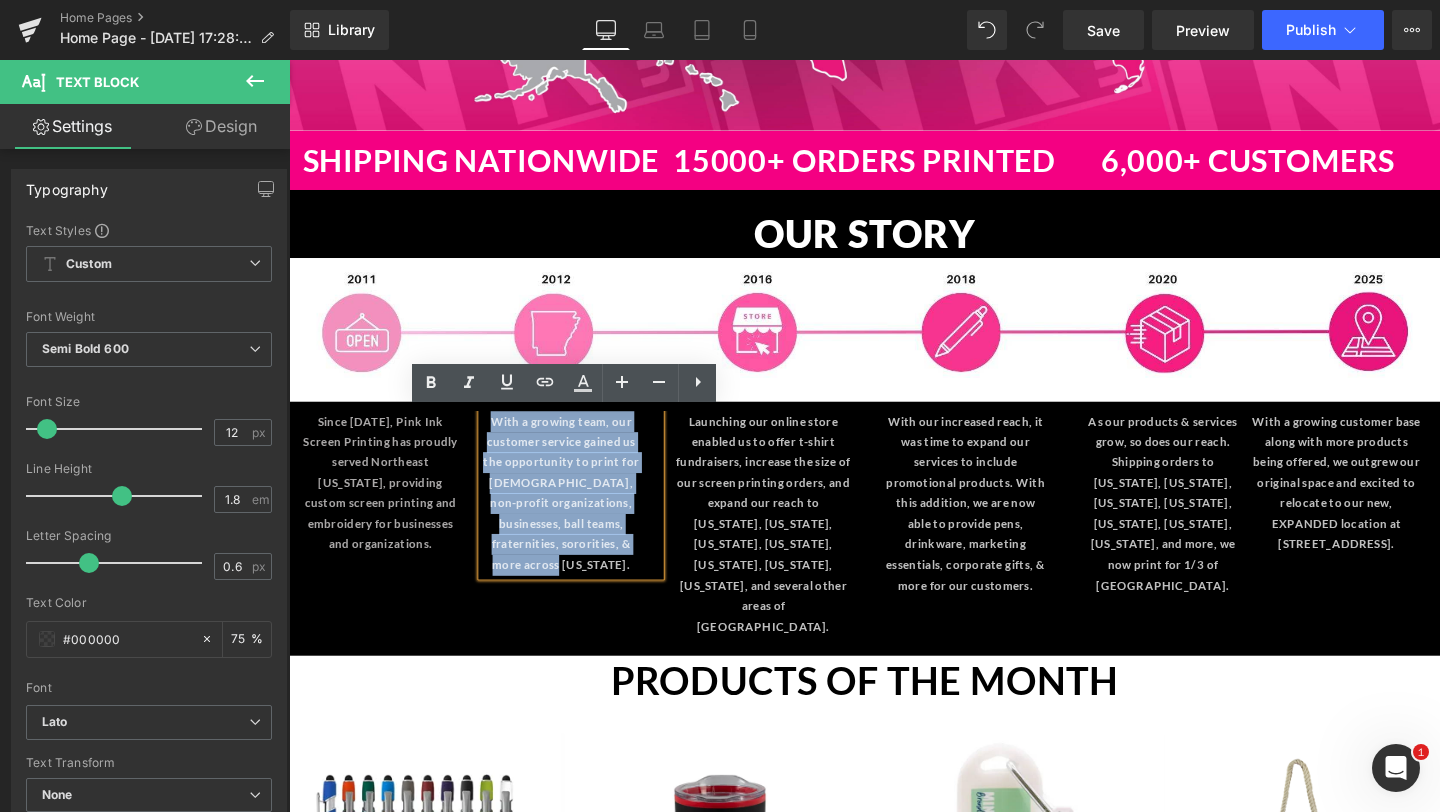 drag, startPoint x: 612, startPoint y: 591, endPoint x: 495, endPoint y: 427, distance: 201.4572 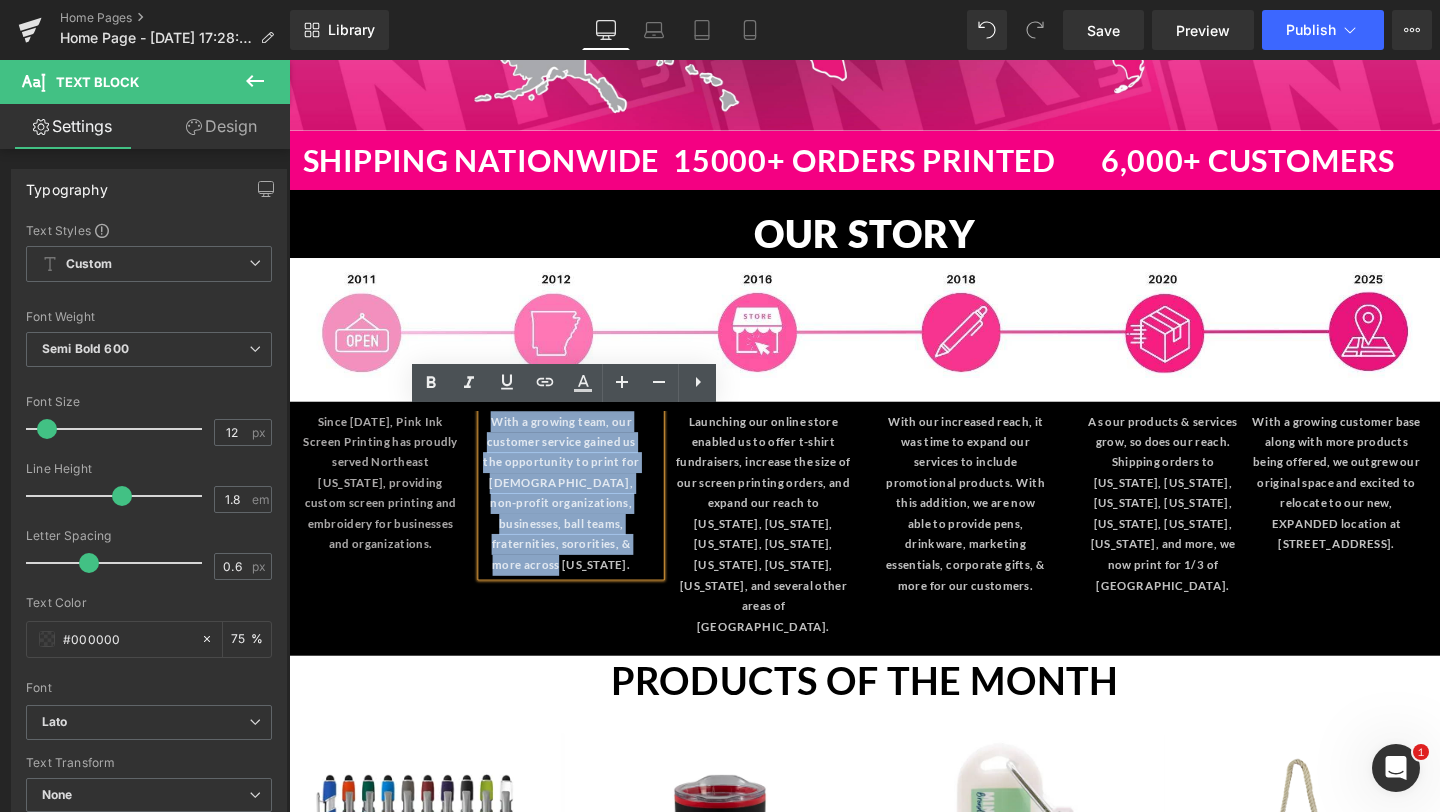 copy on "With a growing team, our customer service gained us the opportunity to print for [DEMOGRAPHIC_DATA], non-profit organizations, businesses, ball teams, fraternities, sororities, & more across [US_STATE]." 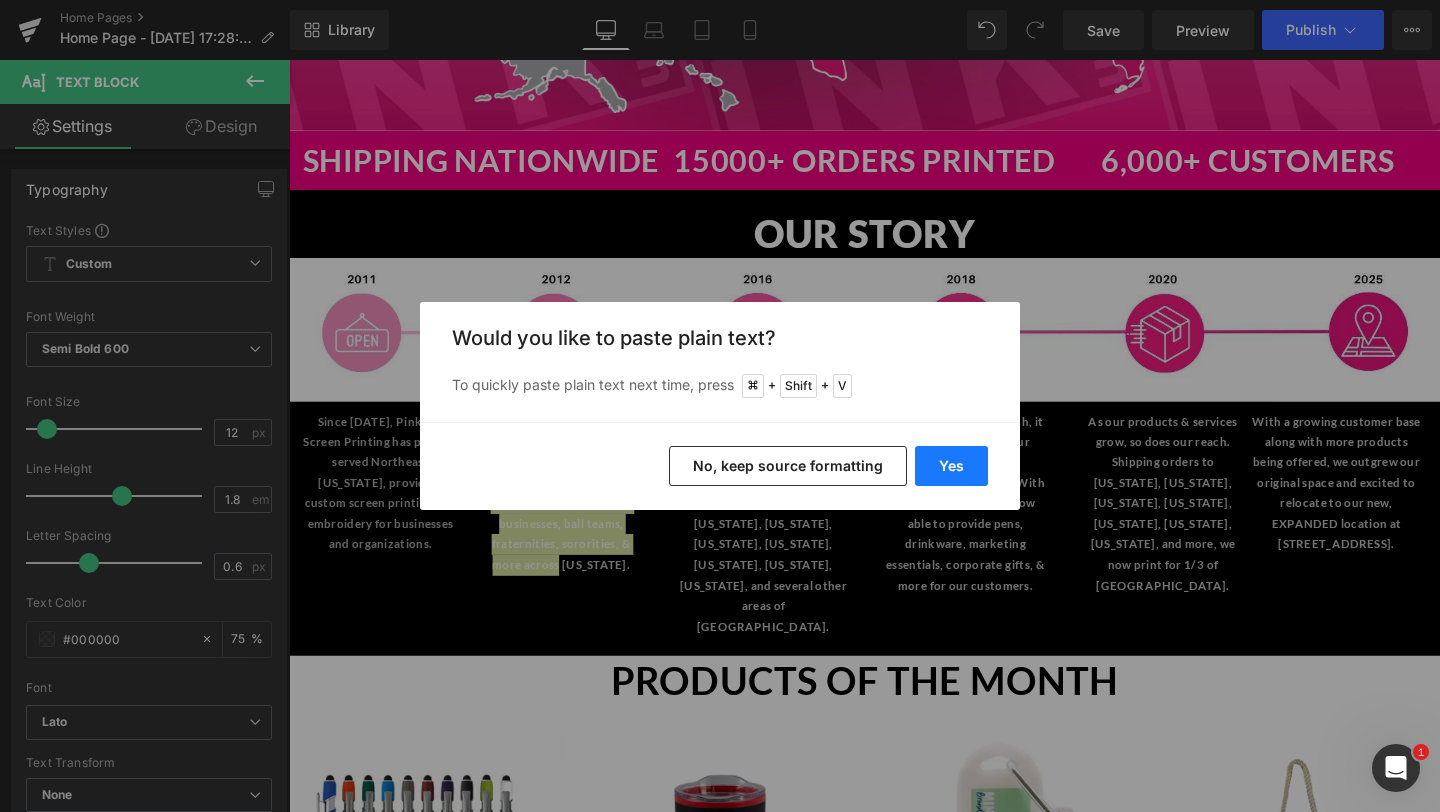 click on "Yes" at bounding box center (951, 466) 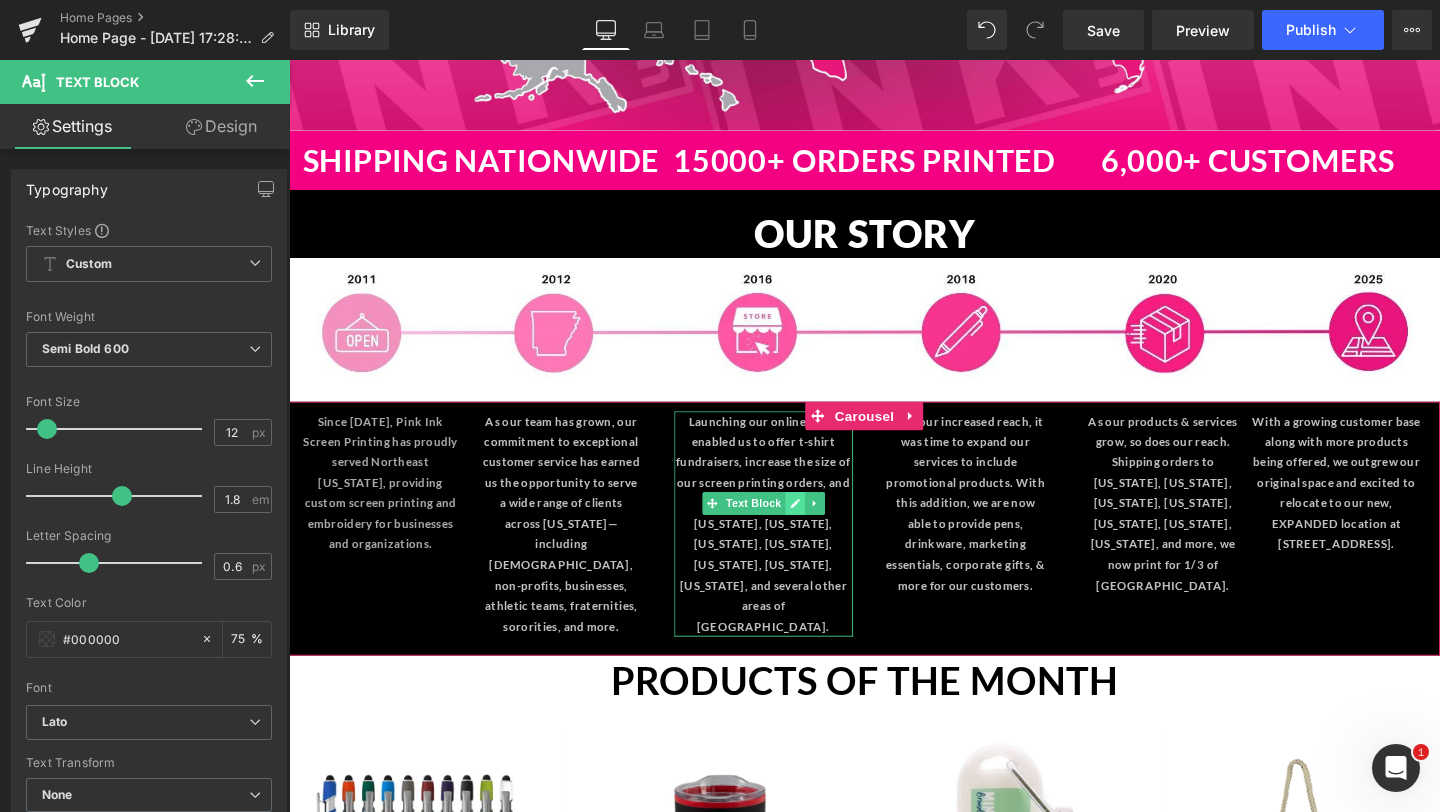 click at bounding box center [820, 526] 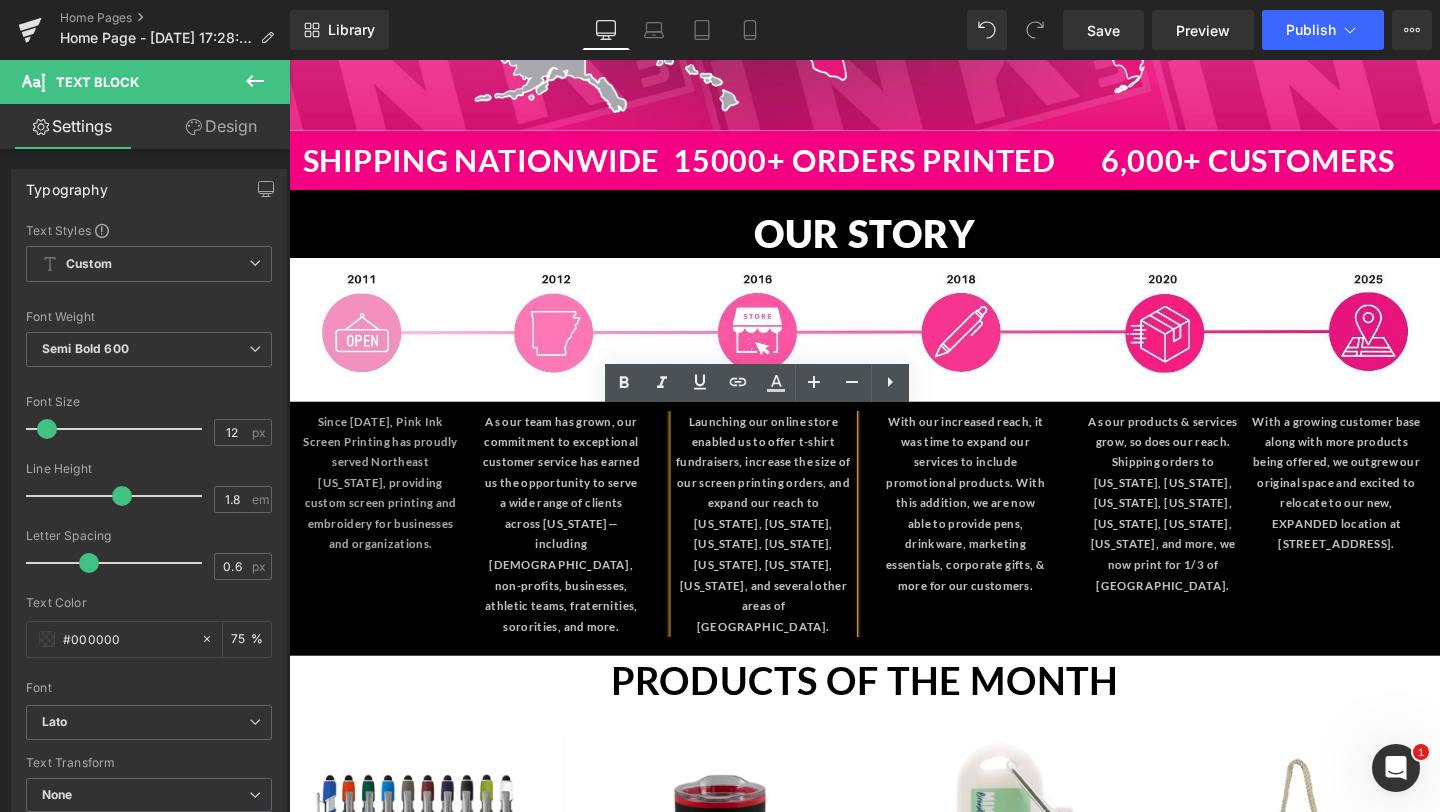 click on "Launching our online store enabled us to offer t-shirt fundraisers, increase the size of our screen printing orders, and expand our reach to [US_STATE], [US_STATE], [US_STATE], [US_STATE], [US_STATE], [US_STATE], [US_STATE], and several other areas of [GEOGRAPHIC_DATA]." at bounding box center (788, 547) 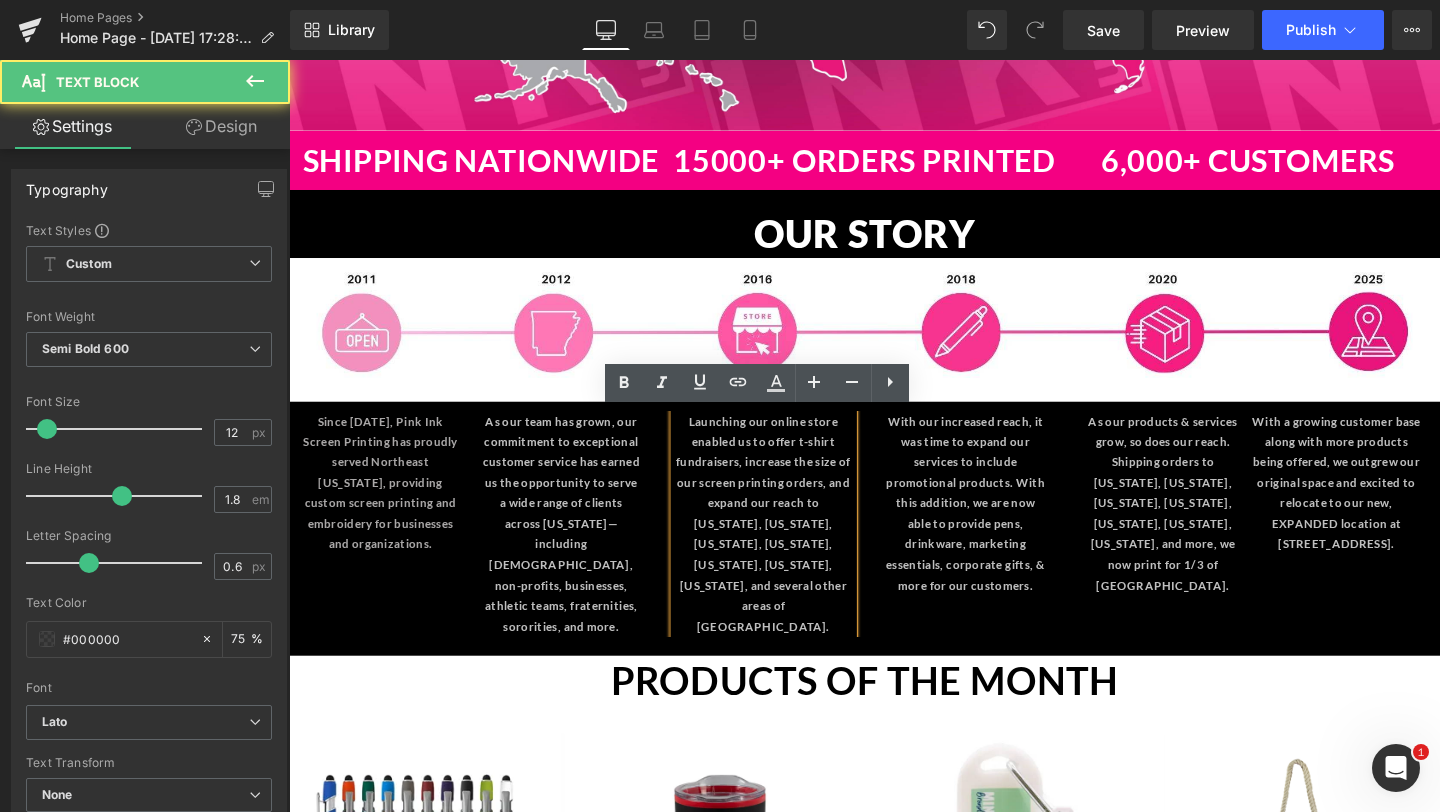 click on "Launching our online store enabled us to offer t-shirt fundraisers, increase the size of our screen printing orders, and expand our reach to [US_STATE], [US_STATE], [US_STATE], [US_STATE], [US_STATE], [US_STATE], [US_STATE], and several other areas of [GEOGRAPHIC_DATA]." at bounding box center (788, 548) 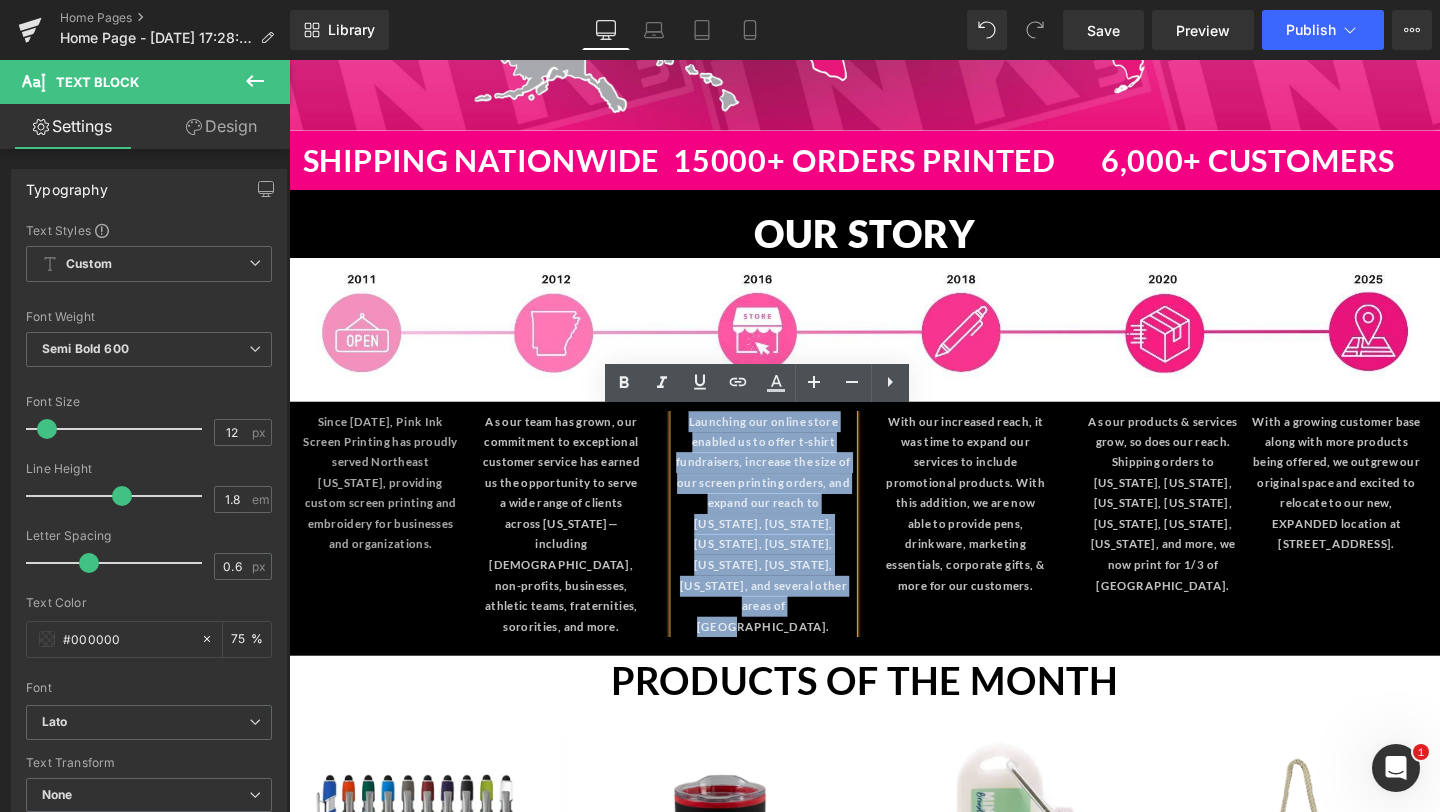 drag, startPoint x: 840, startPoint y: 616, endPoint x: 706, endPoint y: 445, distance: 217.2487 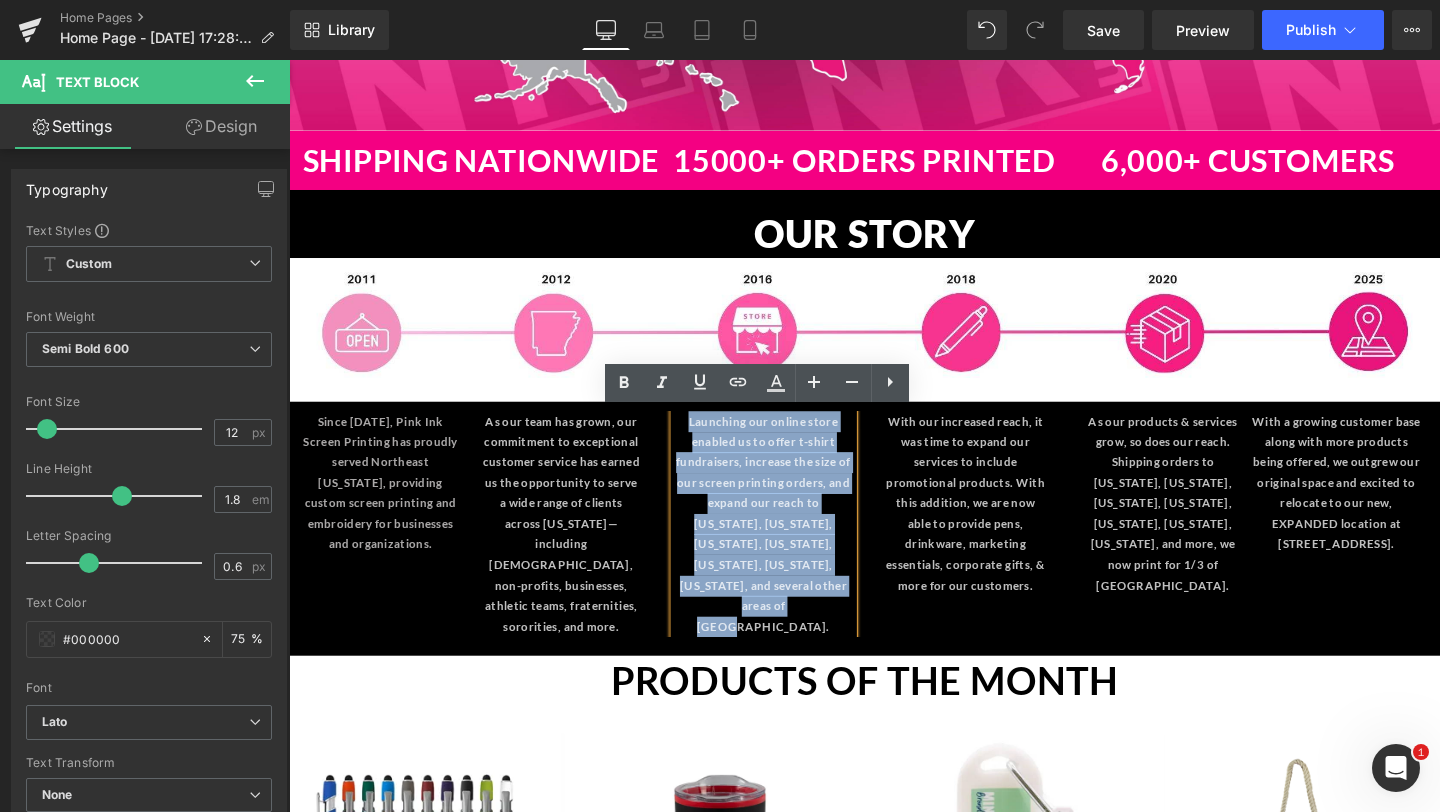 copy on "Launching our online store enabled us to offer t-shirt fundraisers, increase the size of our screen printing orders, and expand our reach to [US_STATE], [US_STATE], [US_STATE], [US_STATE], [US_STATE], [US_STATE], [US_STATE], and several other areas of [GEOGRAPHIC_DATA]." 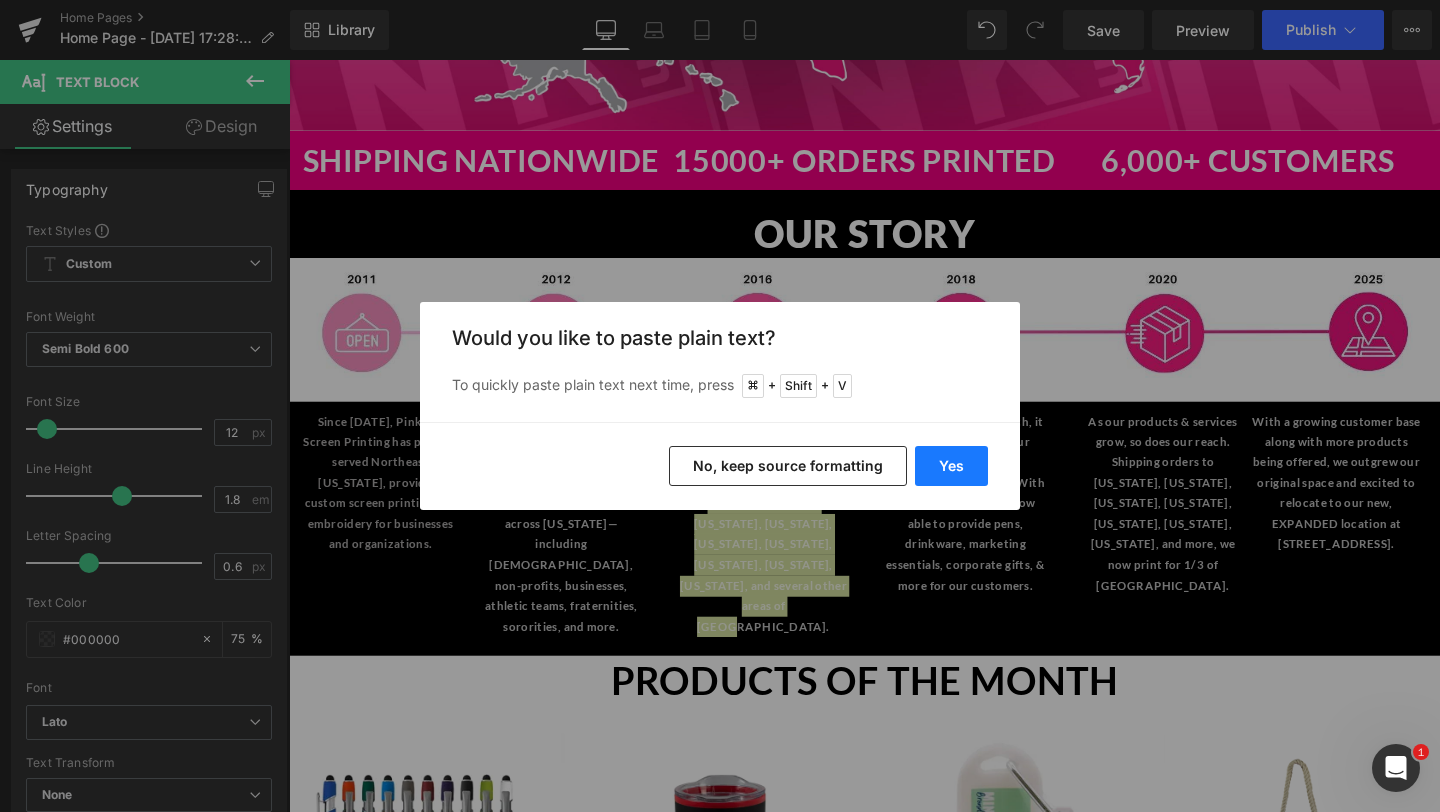 click on "Yes" at bounding box center [951, 466] 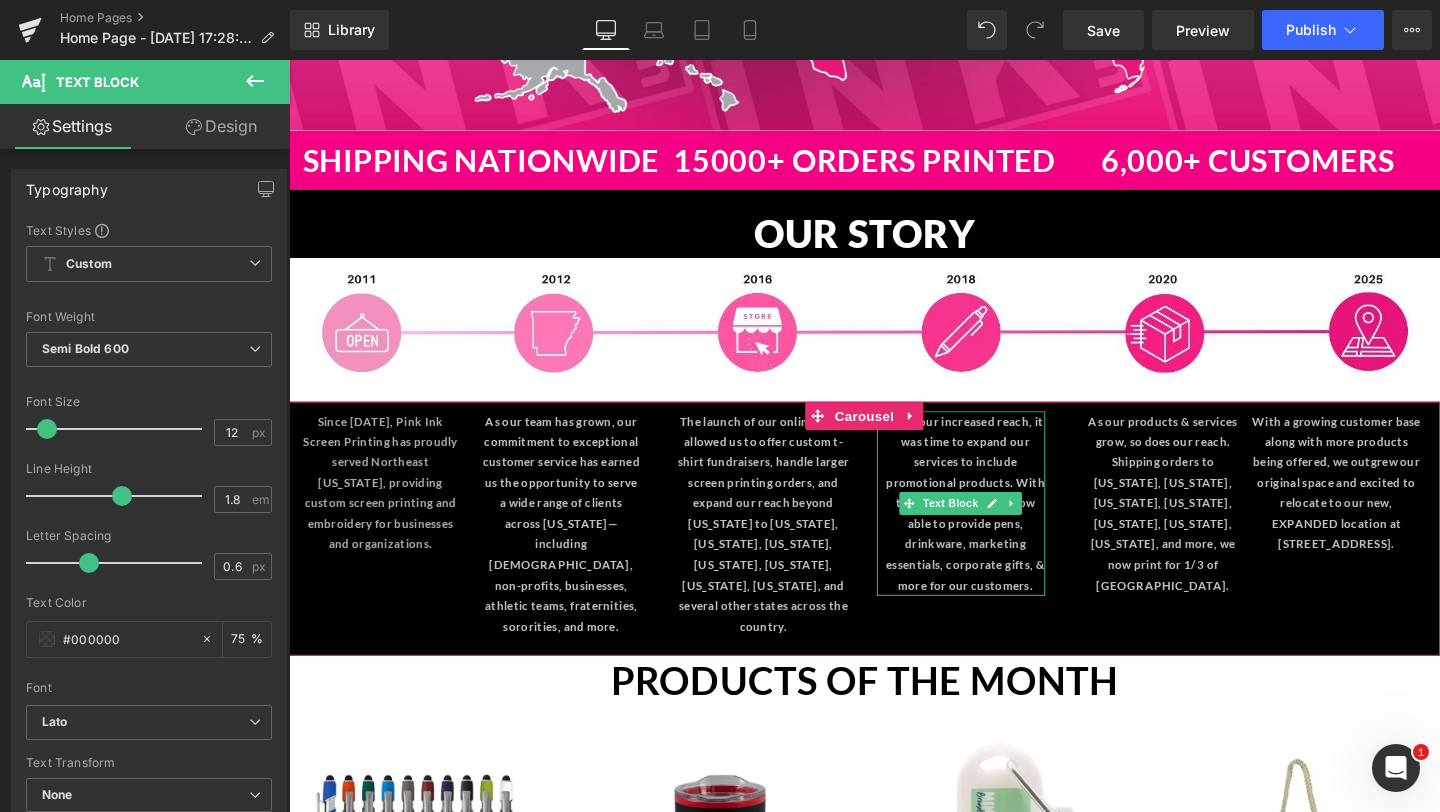 click on "With our increased reach, it was time to expand our services to include promotional products. With this addition, we are now able to provide pens, drinkware, marketing essentials, corporate gifts, & more for our customers." at bounding box center [1000, 526] 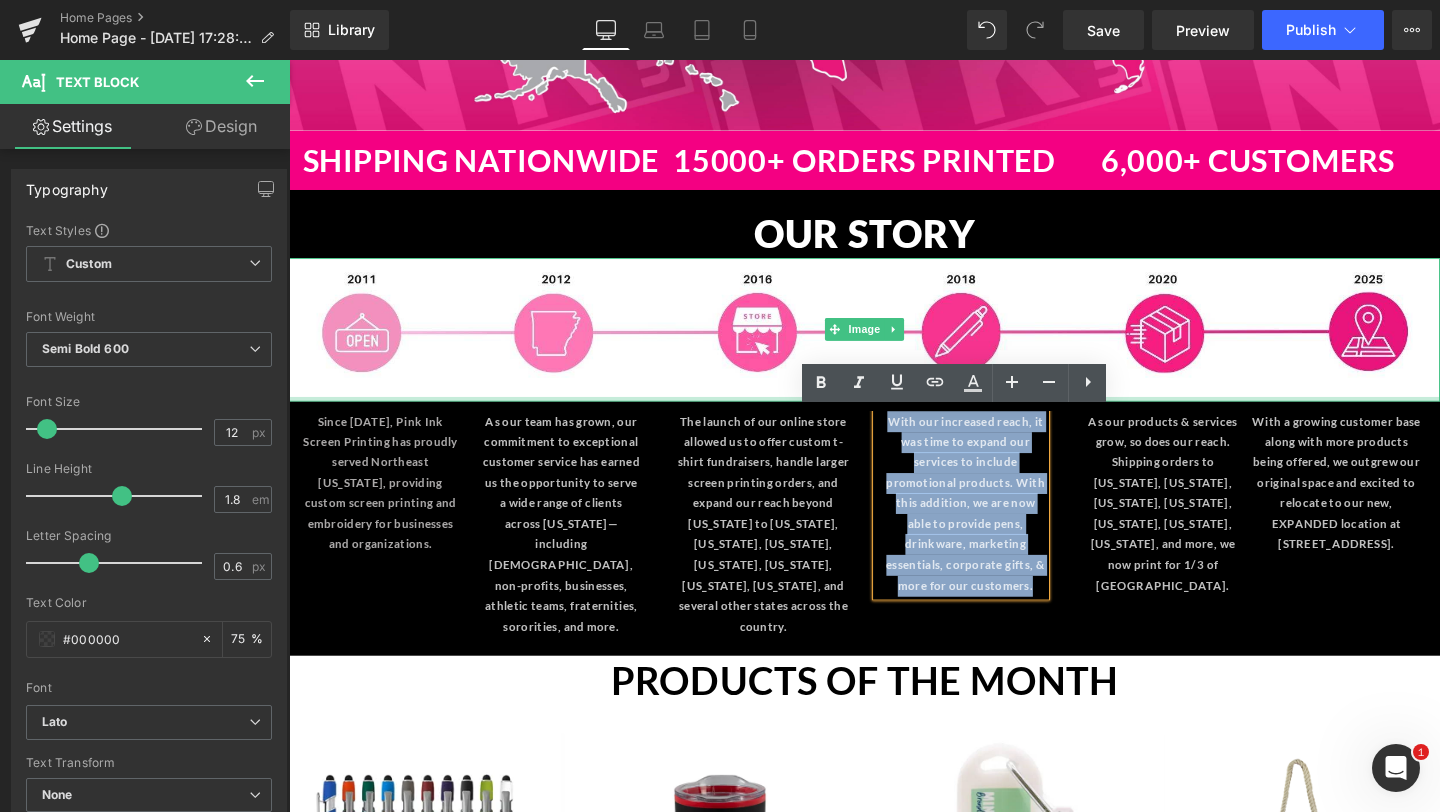 drag, startPoint x: 1080, startPoint y: 614, endPoint x: 891, endPoint y: 418, distance: 272.2811 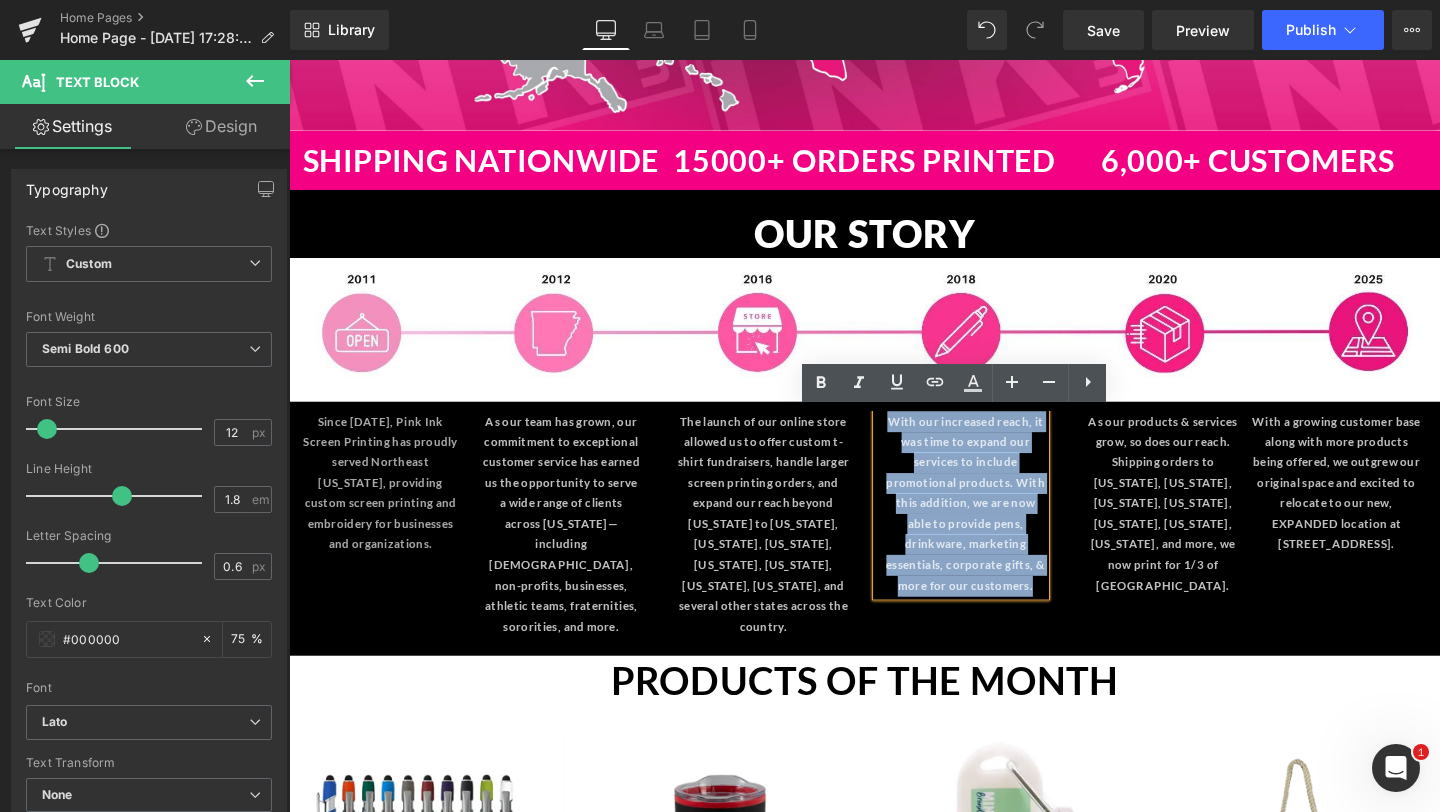 copy on "With our increased reach, it was time to expand our services to include promotional products. With this addition, we are now able to provide pens, drinkware, marketing essentials, corporate gifts, & more for our customers." 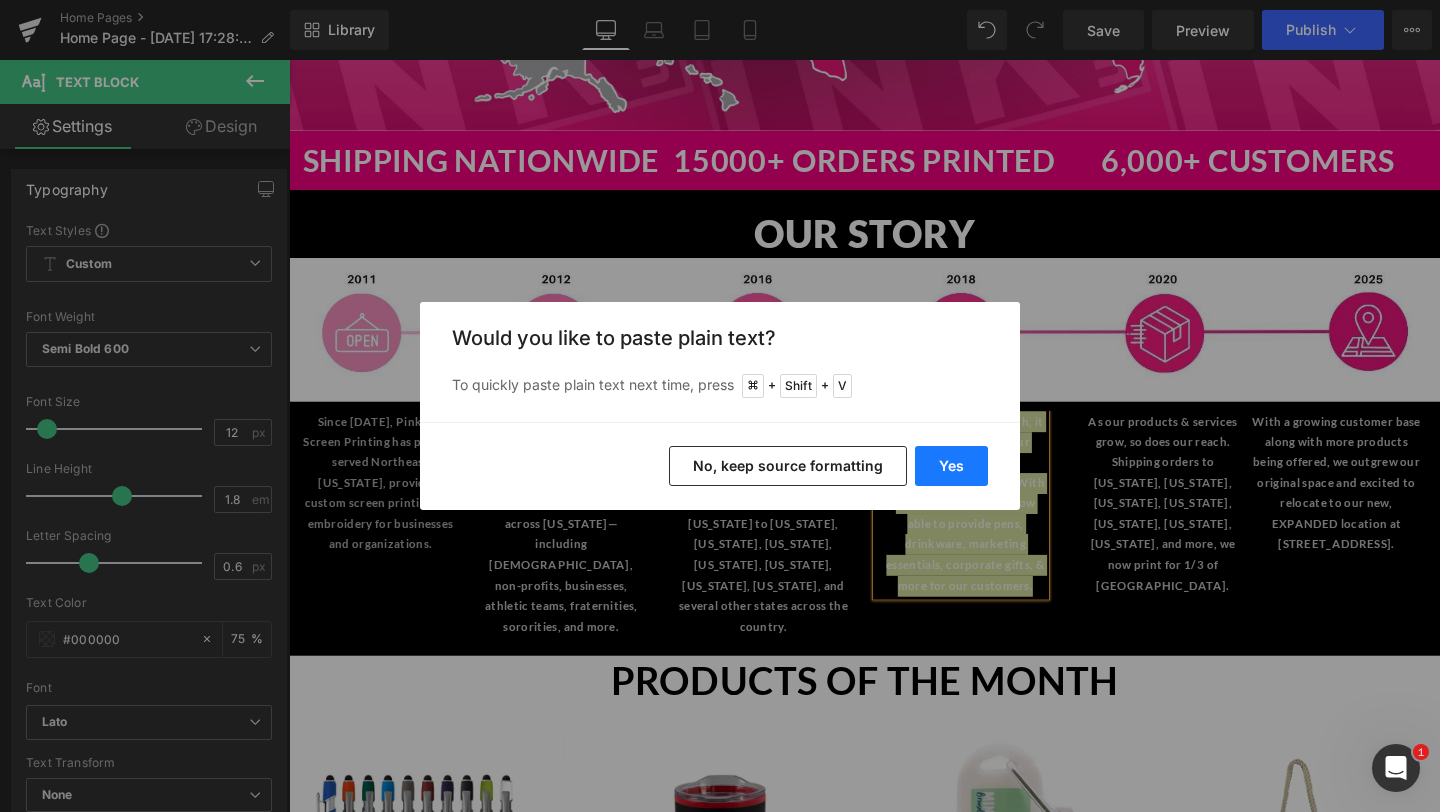 click on "Yes" at bounding box center (951, 466) 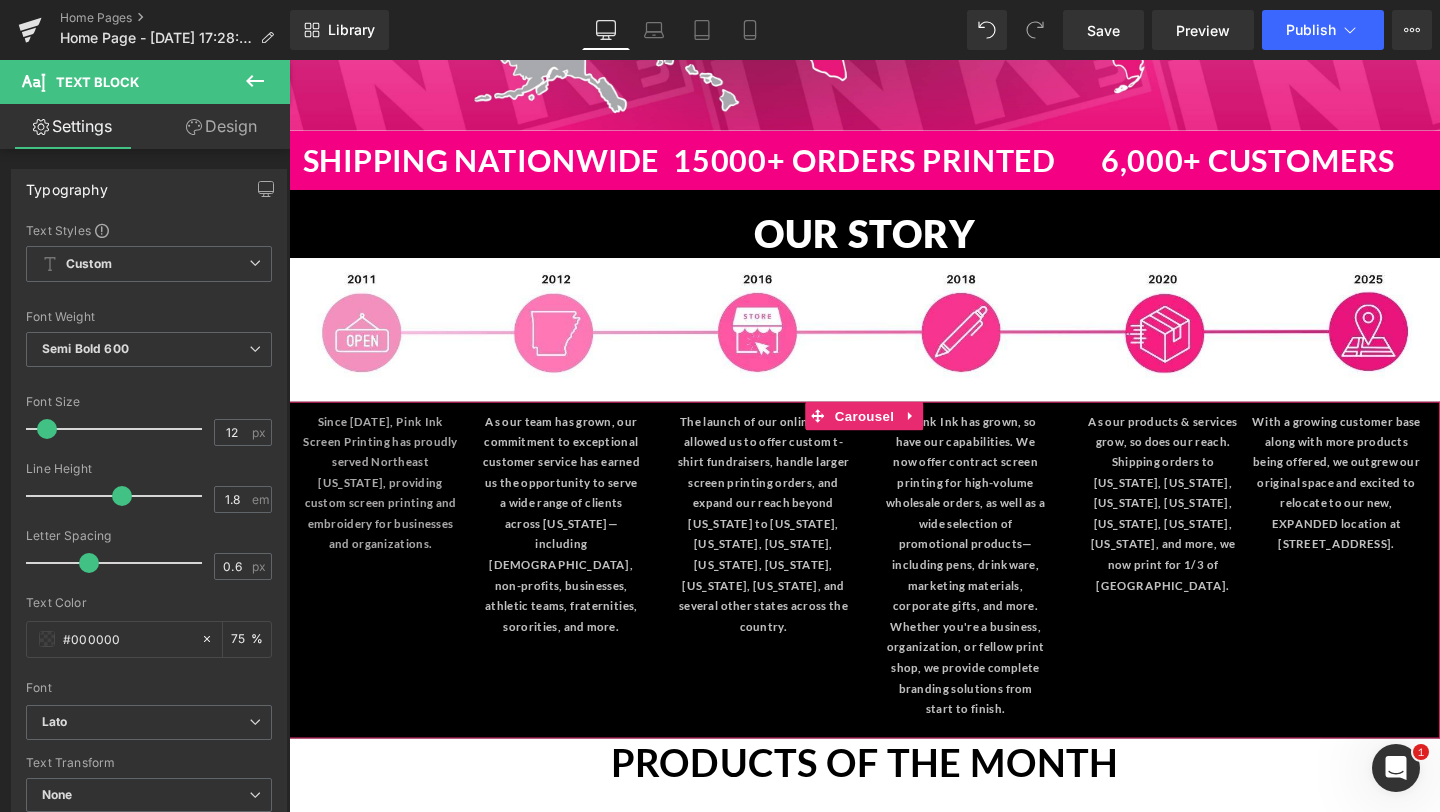 click on "Since [DATE], Pink Ink Screen Printing has proudly served Northeast [US_STATE], providing custom screen printing and embroidery for businesses and organizations.
Text Block
As our team has grown, our commitment to exceptional customer service has earned us the opportunity to serve a wide range of clients across [US_STATE]—including [DEMOGRAPHIC_DATA], non-profits, businesses, athletic teams, fraternities, sororities, and more. Text Block
The launch of our online store allowed us to offer custom t-shirt fundraisers, handle larger screen printing orders, and expand our reach beyond [US_STATE] to [US_STATE], [US_STATE], [US_STATE], [US_STATE], [US_STATE], [US_STATE], [US_STATE], and several other states across the country. Text Block" at bounding box center [896, 591] 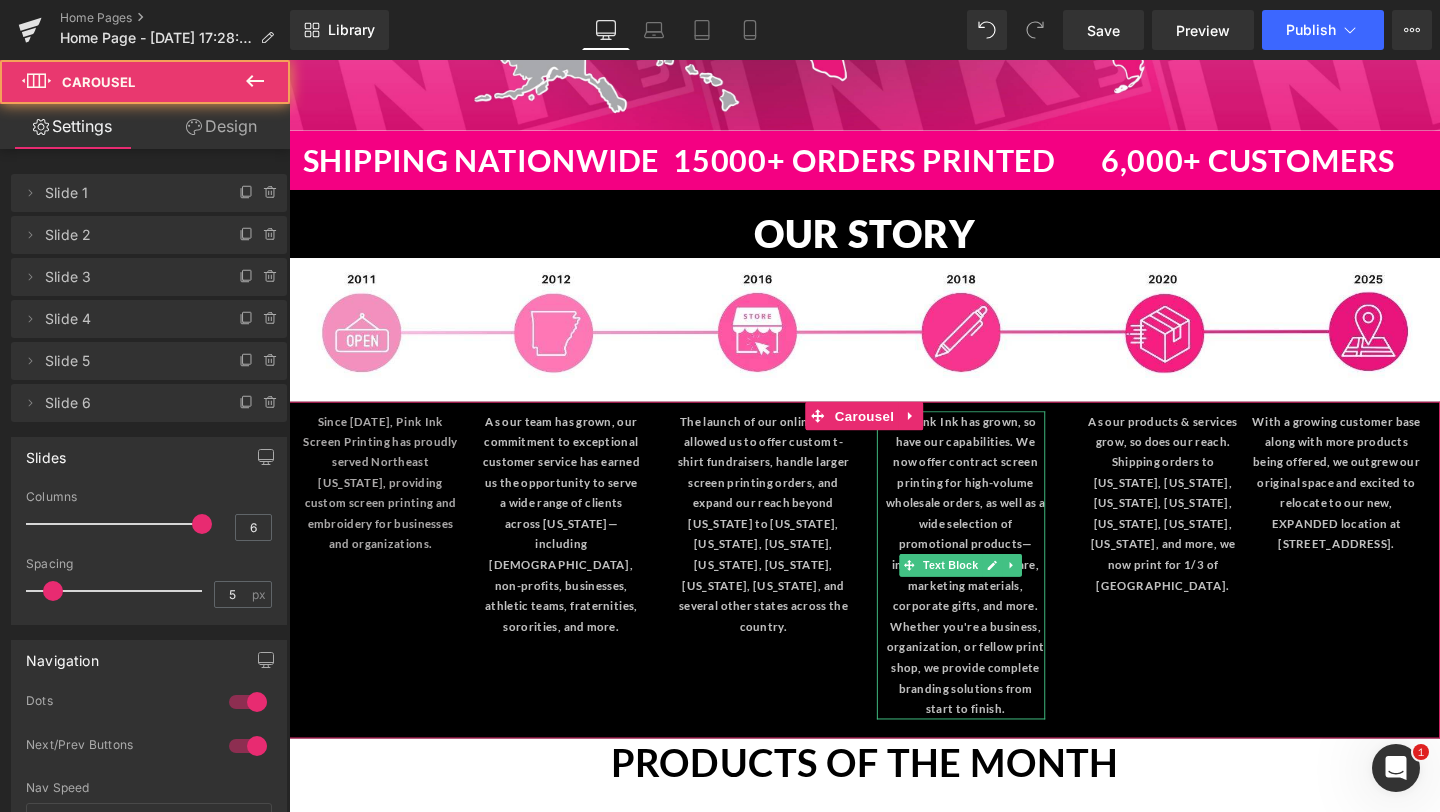 click on "As Pink Ink has grown, so have our capabilities. We now offer contract screen printing for high-volume wholesale orders, as well as a wide selection of promotional products—including pens, drinkware, marketing materials, corporate gifts, and more. Whether you're a business, organization, or fellow print shop, we provide complete branding solutions from start to finish." at bounding box center (1001, 591) 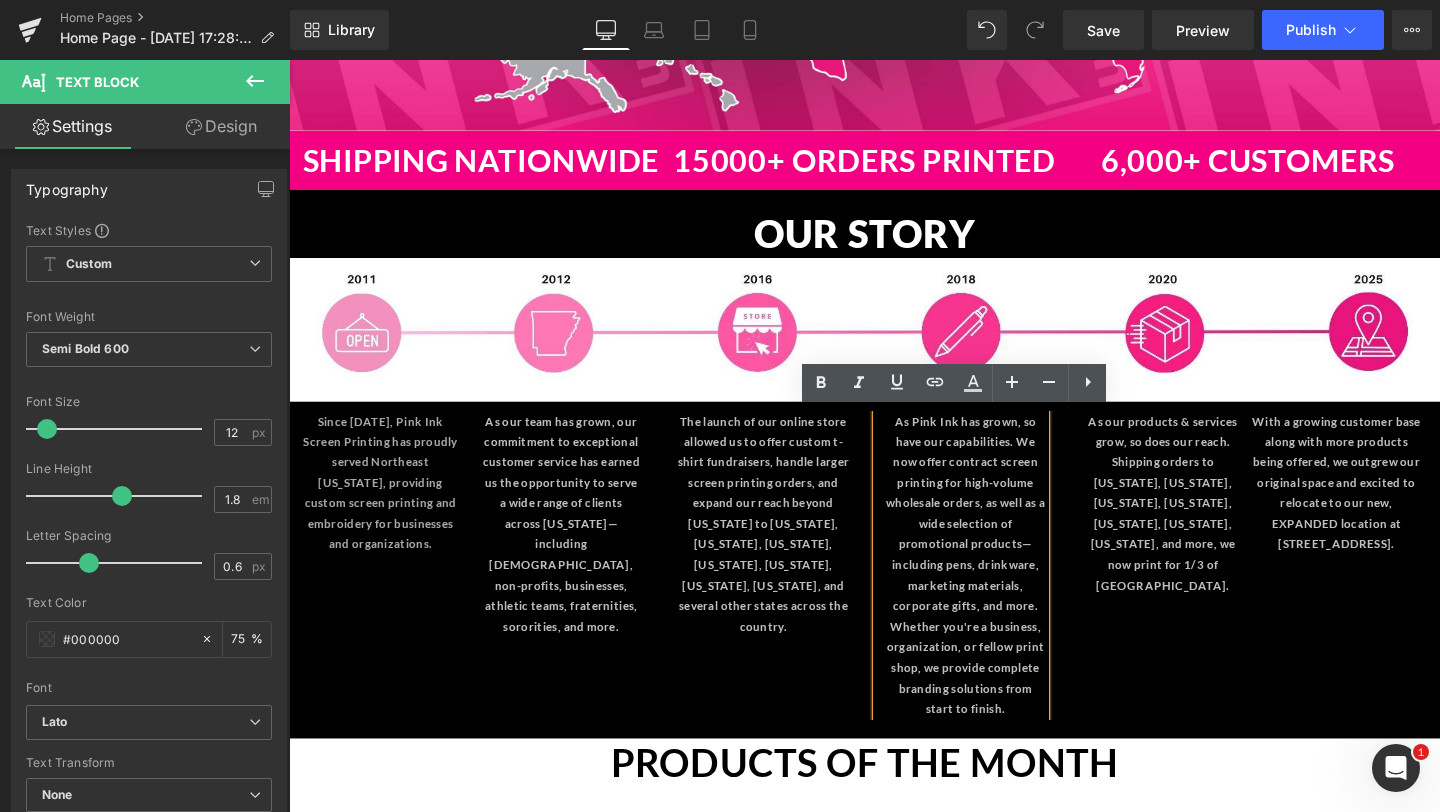 click on "Since [DATE], Pink Ink Screen Printing has proudly served Northeast [US_STATE], providing custom screen printing and embroidery for businesses and organizations.
Text Block
As our team has grown, our commitment to exceptional customer service has earned us the opportunity to serve a wide range of clients across [US_STATE]—including [DEMOGRAPHIC_DATA], non-profits, businesses, athletic teams, fraternities, sororities, and more. Text Block
The launch of our online store allowed us to offer custom t-shirt fundraisers, handle larger screen printing orders, and expand our reach beyond [US_STATE] to [US_STATE], [US_STATE], [US_STATE], [US_STATE], [US_STATE], [US_STATE], [US_STATE], and several other states across the country. Text Block" at bounding box center [896, 591] 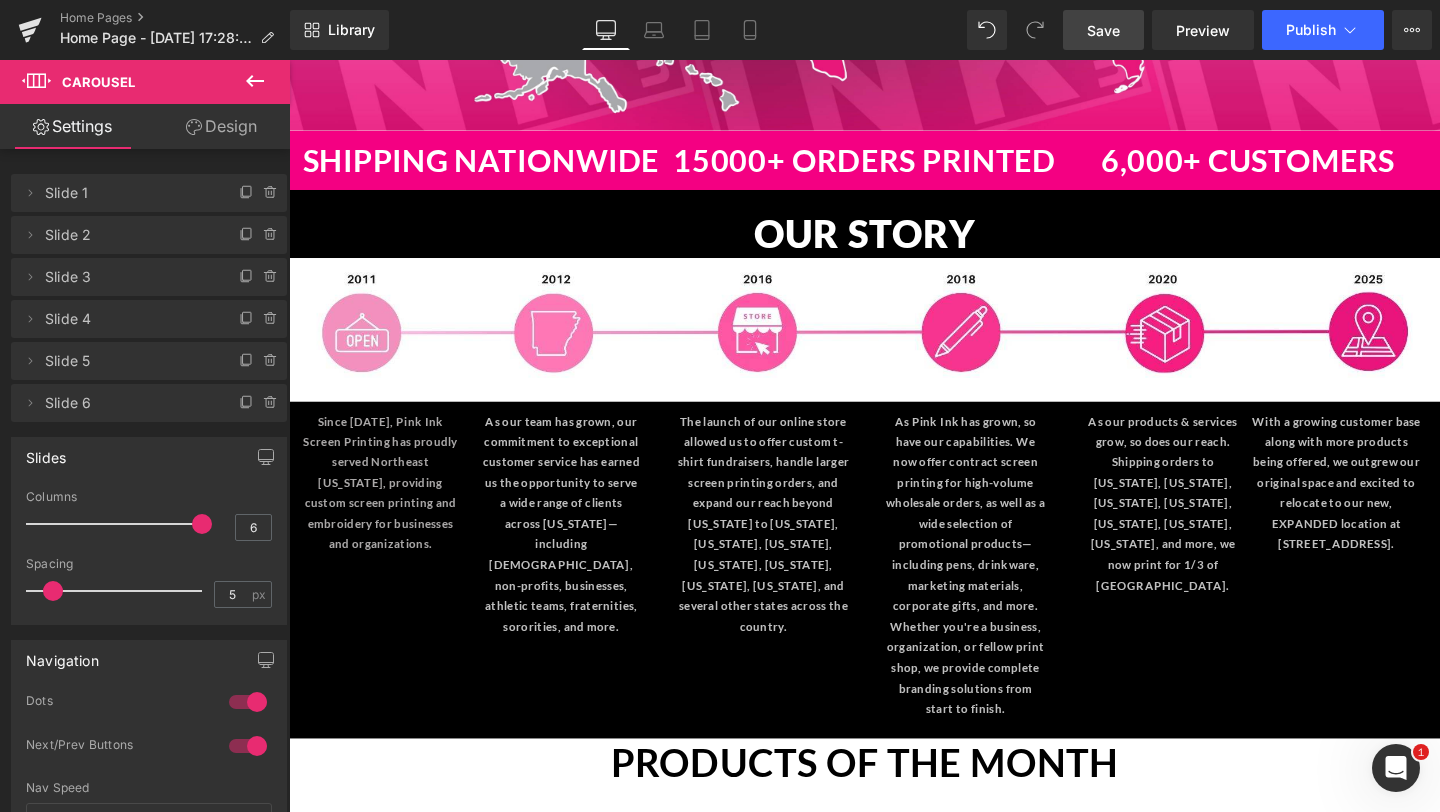 click on "Save" at bounding box center (1103, 30) 